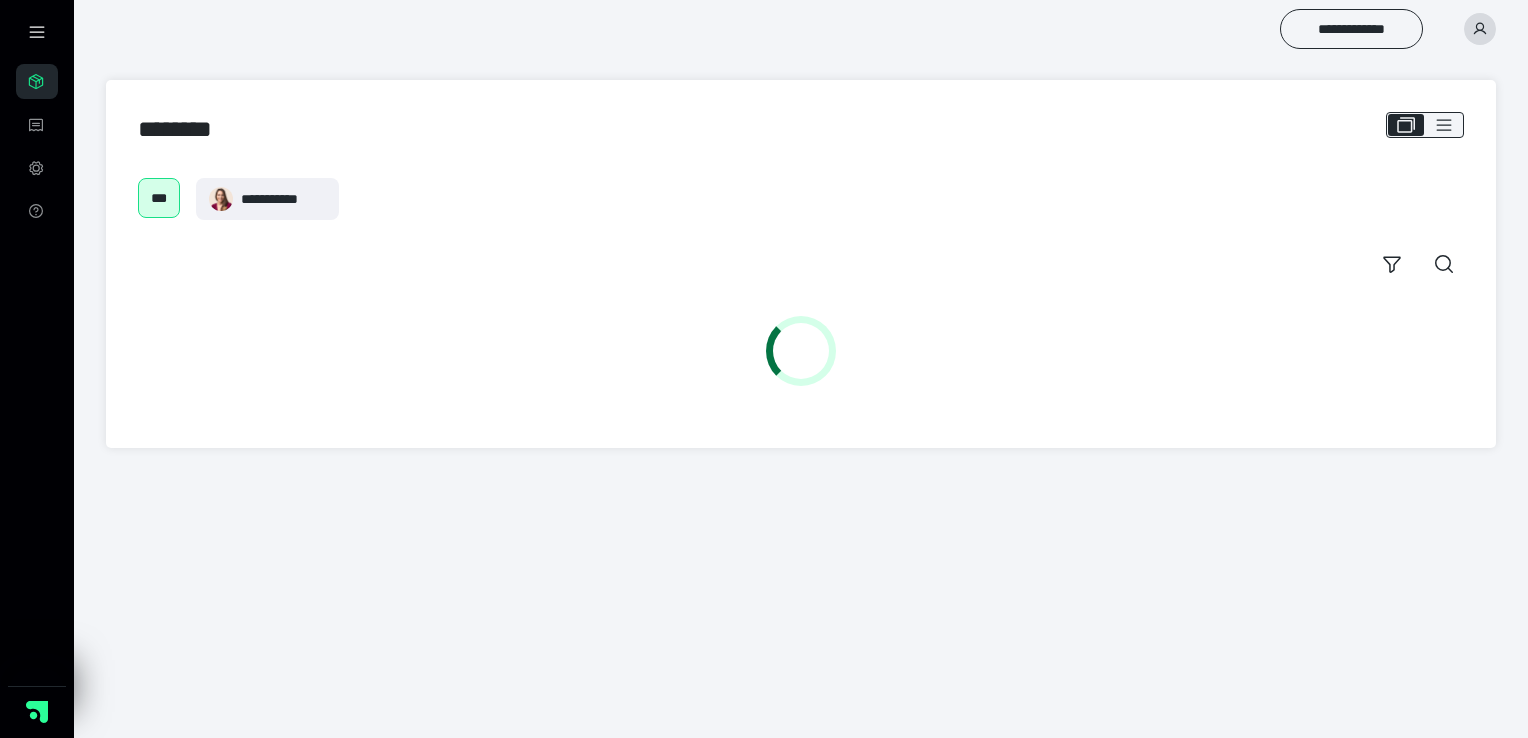 scroll, scrollTop: 0, scrollLeft: 0, axis: both 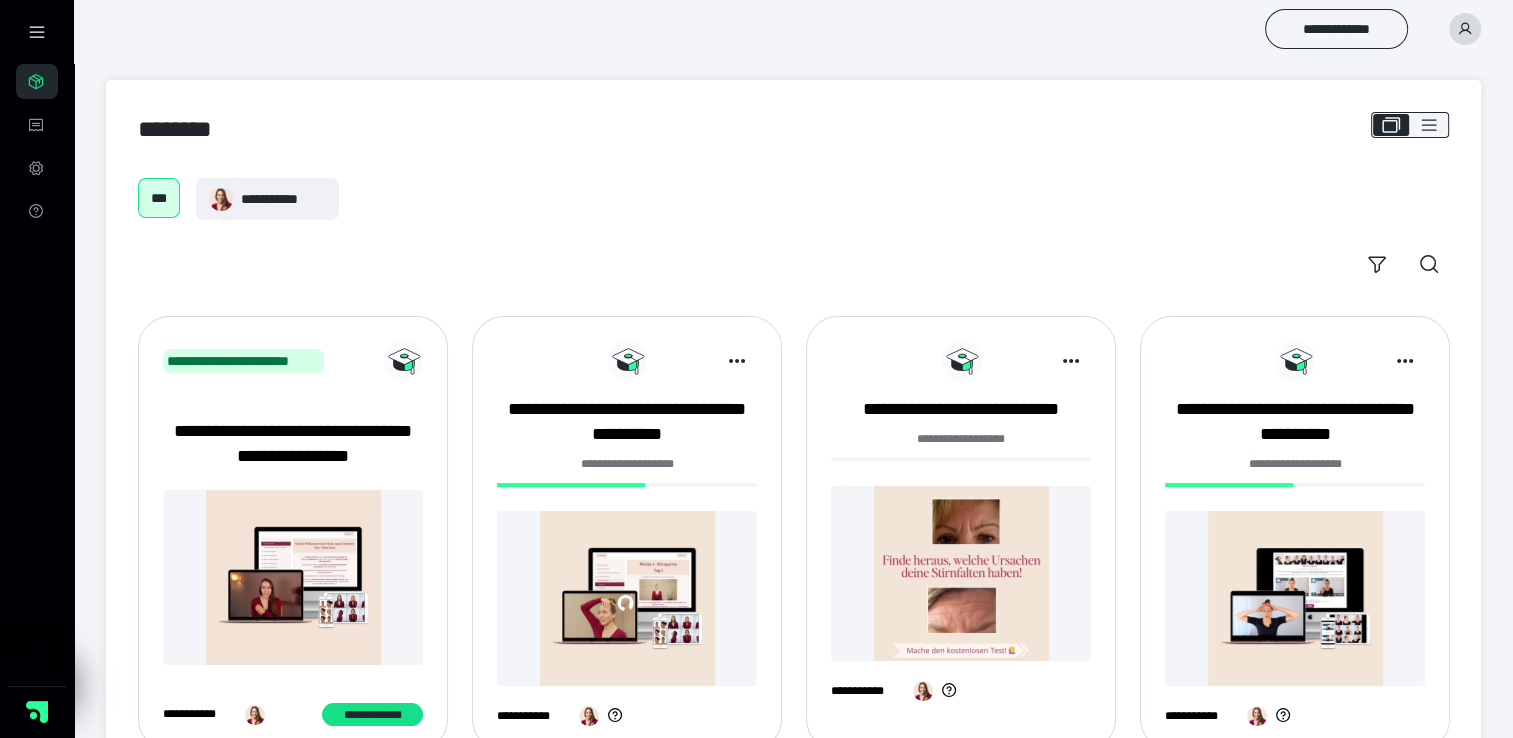 click at bounding box center (627, 598) 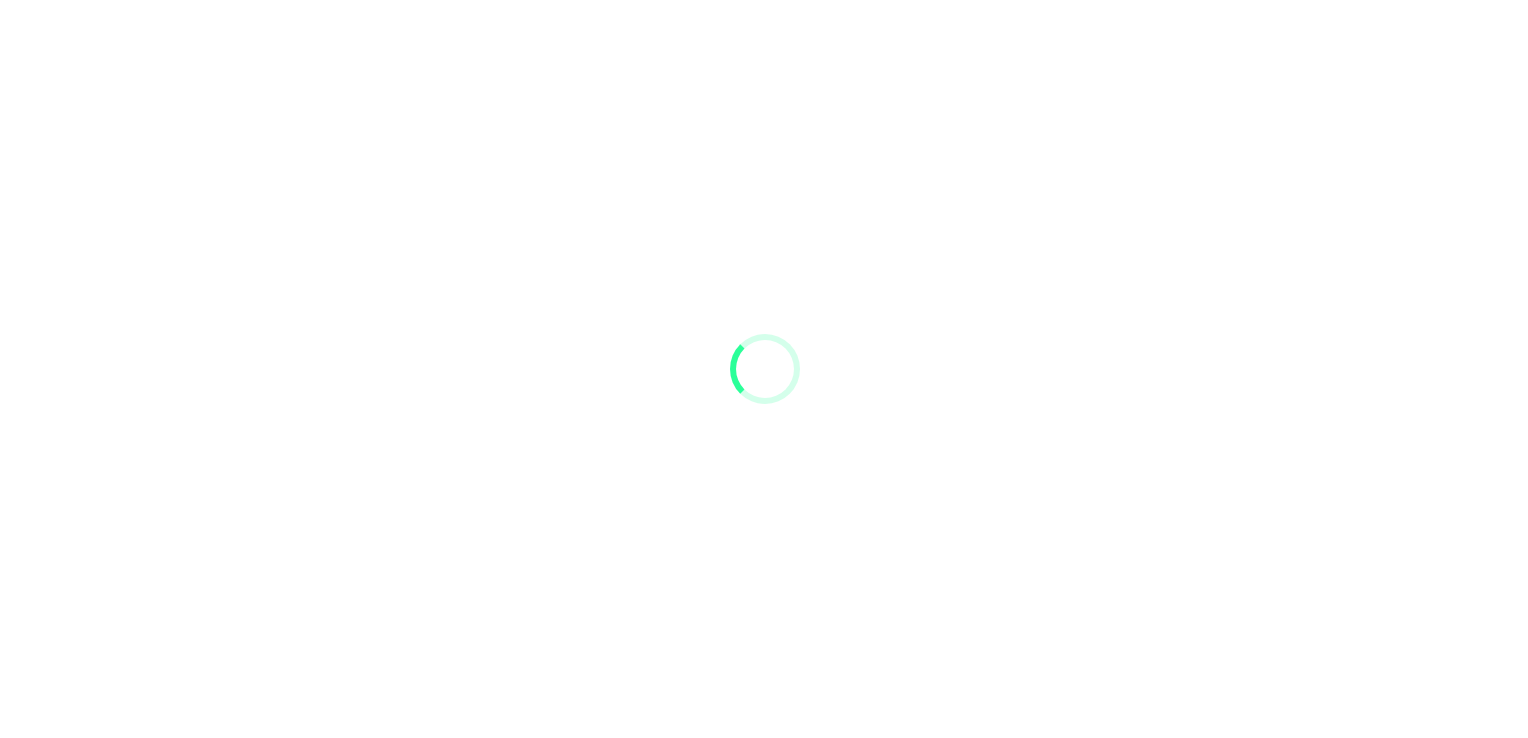 scroll, scrollTop: 0, scrollLeft: 0, axis: both 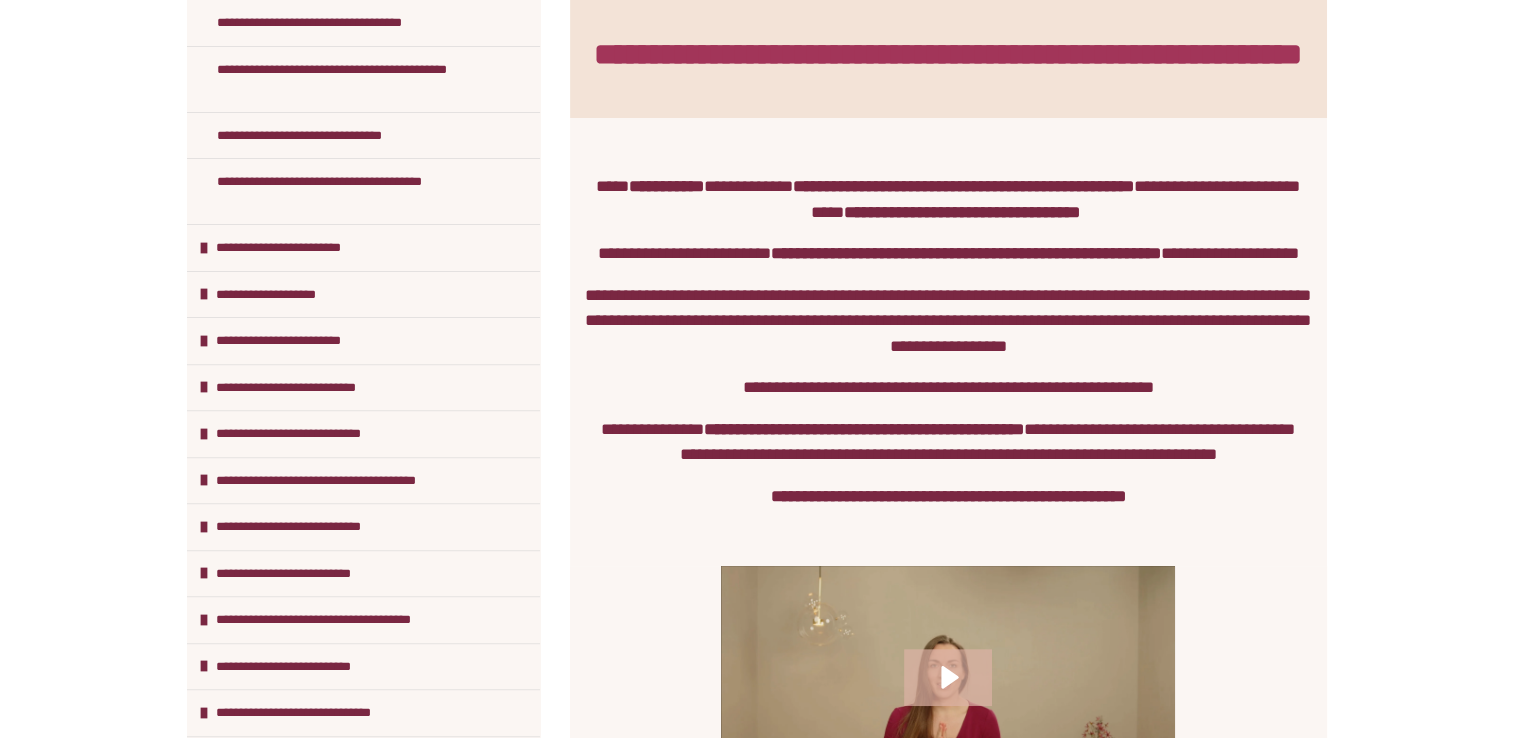 drag, startPoint x: 562, startPoint y: 473, endPoint x: 565, endPoint y: 540, distance: 67.06713 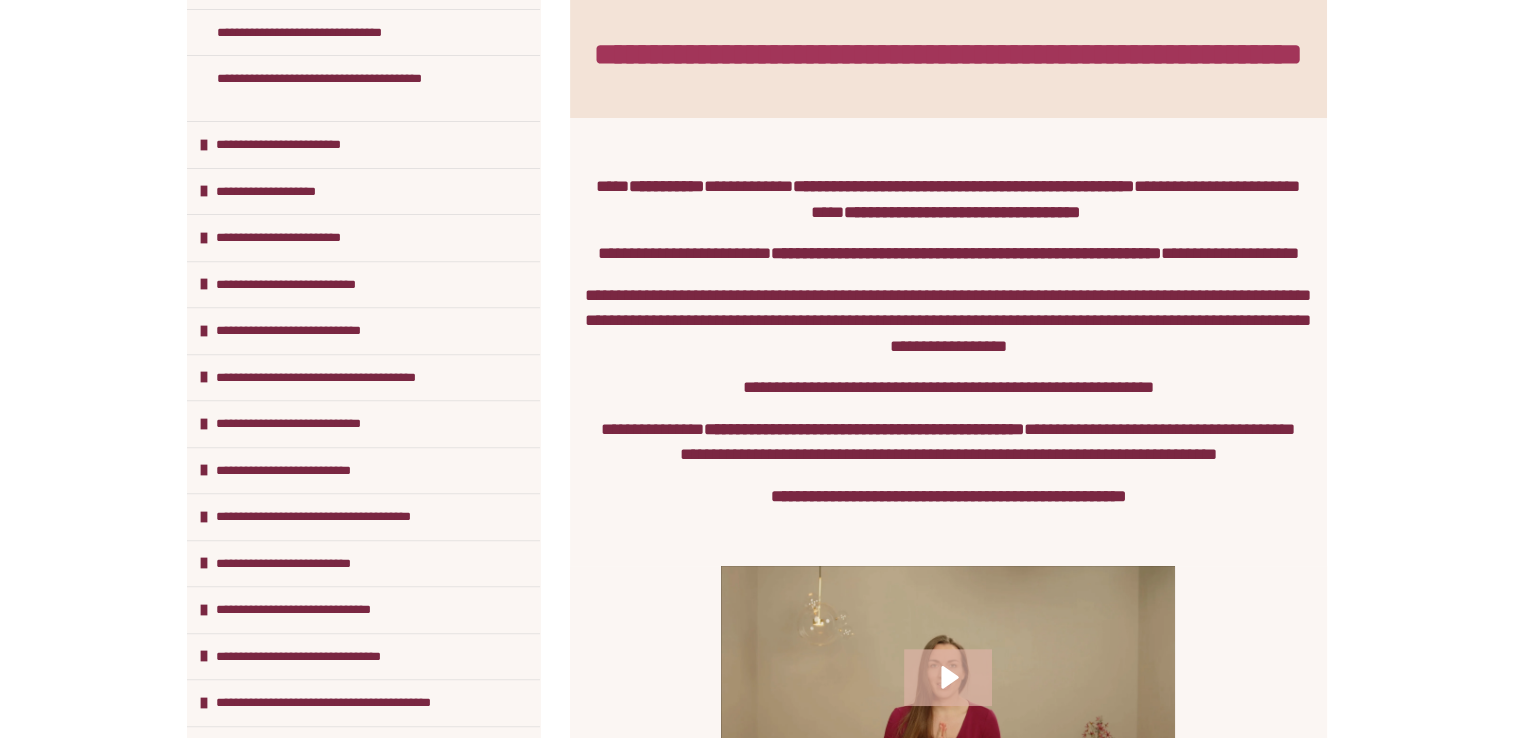 scroll, scrollTop: 713, scrollLeft: 0, axis: vertical 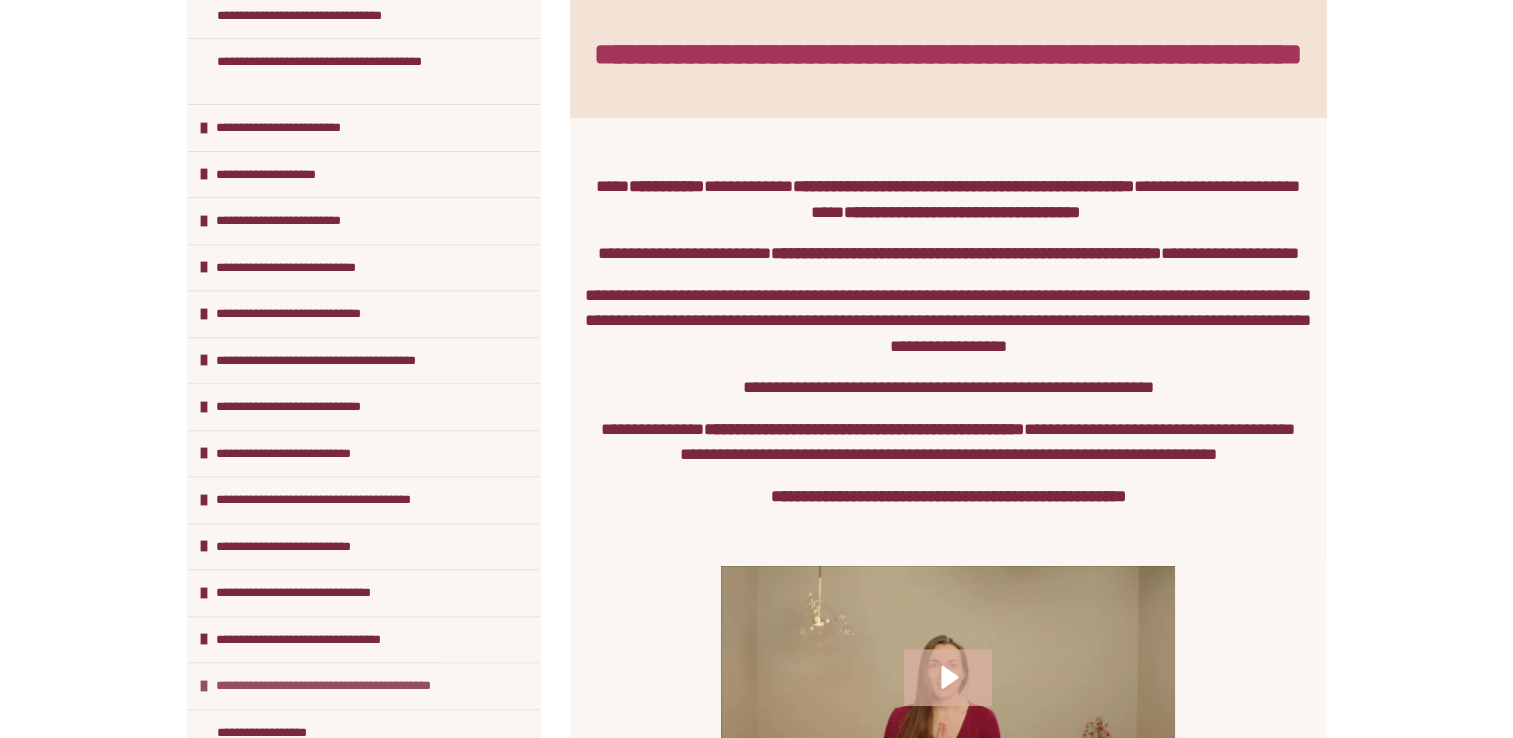 click on "**********" at bounding box center [341, 686] 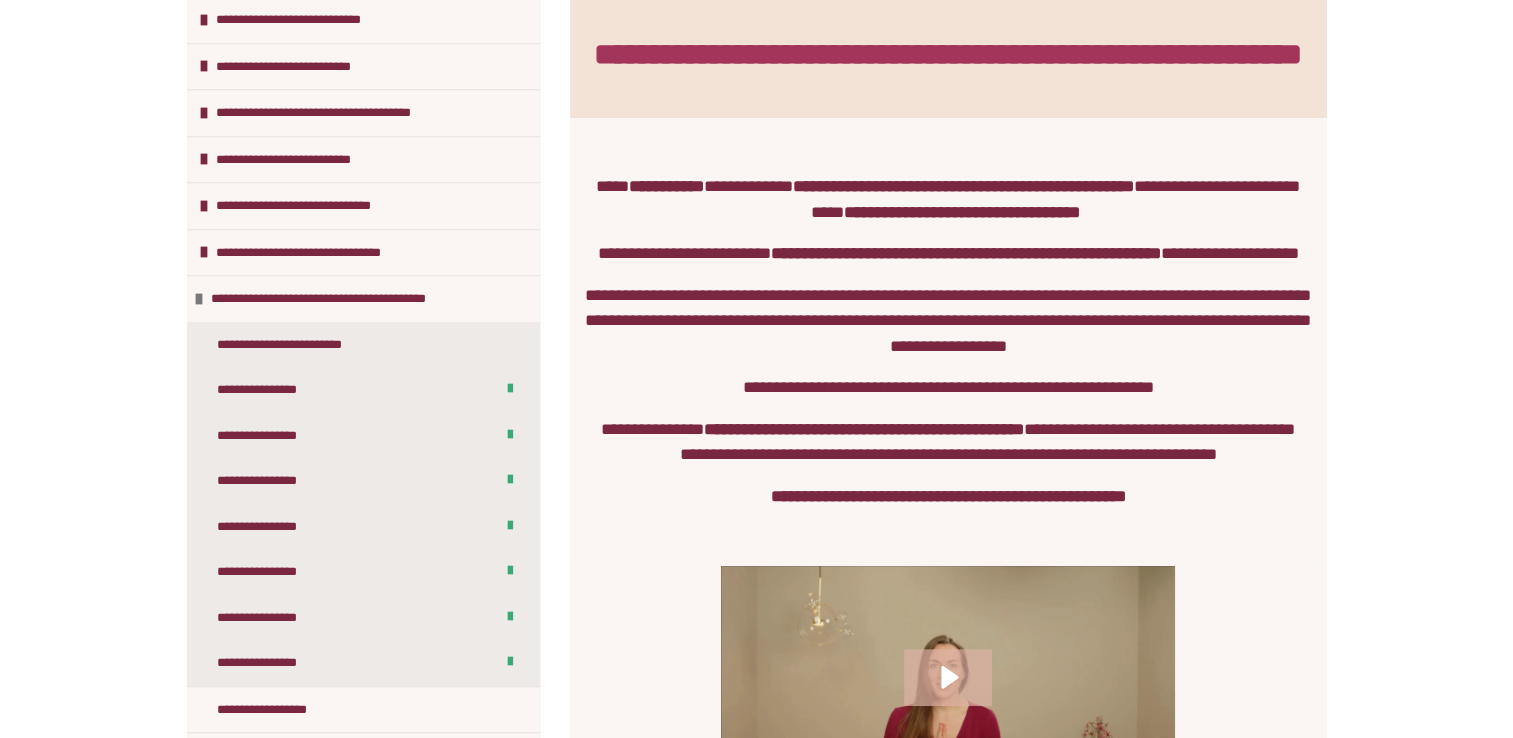 scroll, scrollTop: 1123, scrollLeft: 0, axis: vertical 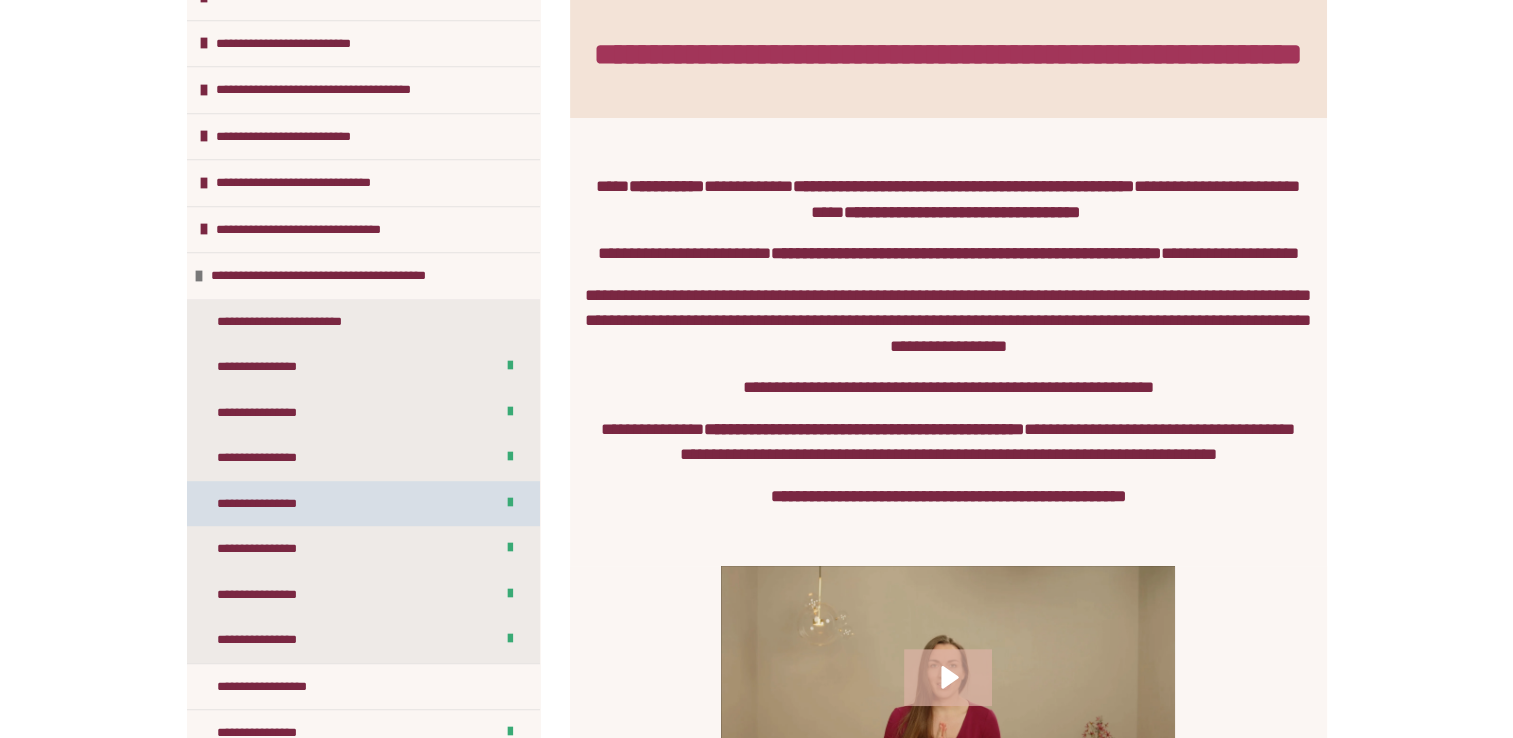 click on "**********" at bounding box center [363, 504] 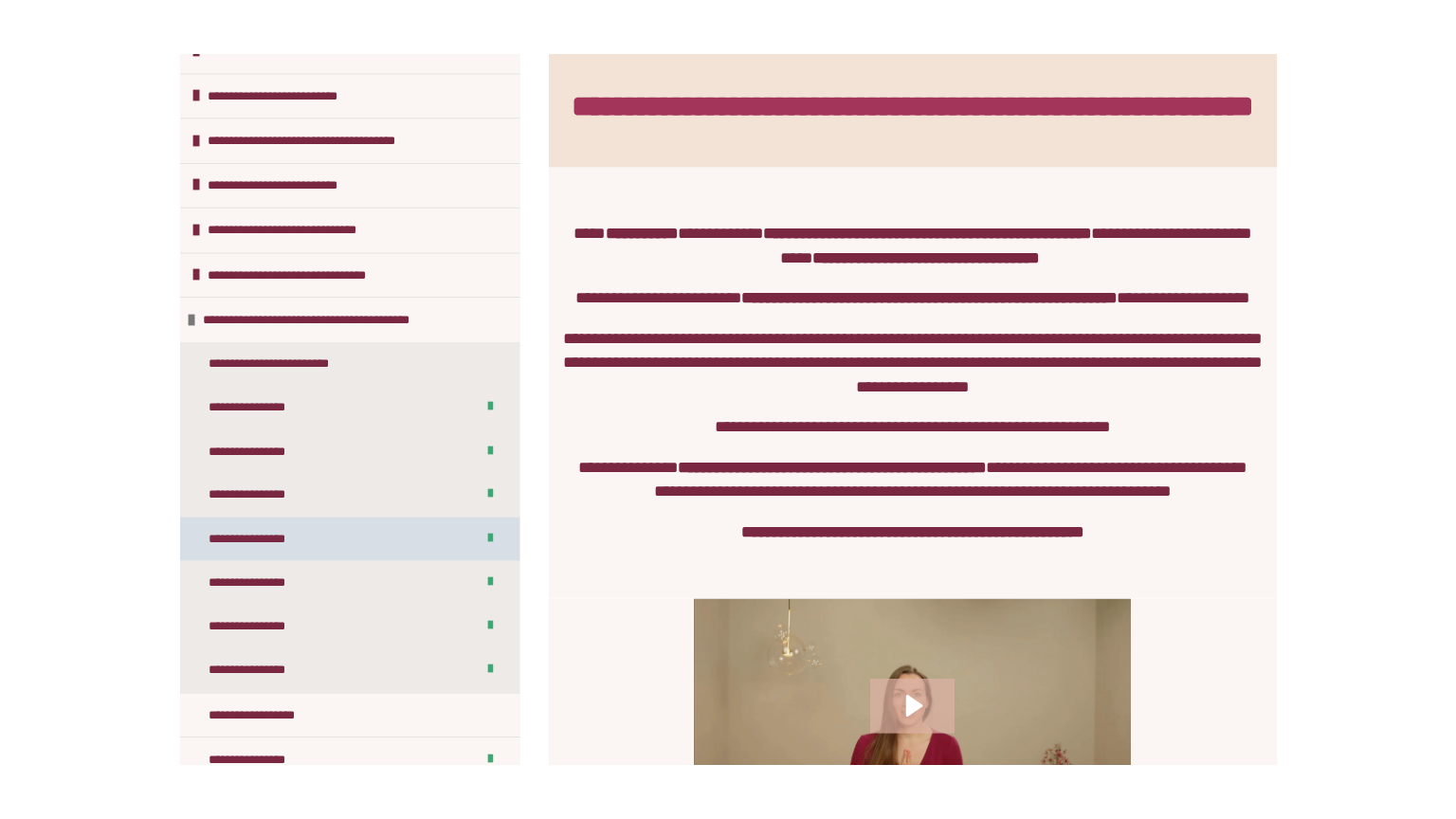scroll, scrollTop: 292, scrollLeft: 0, axis: vertical 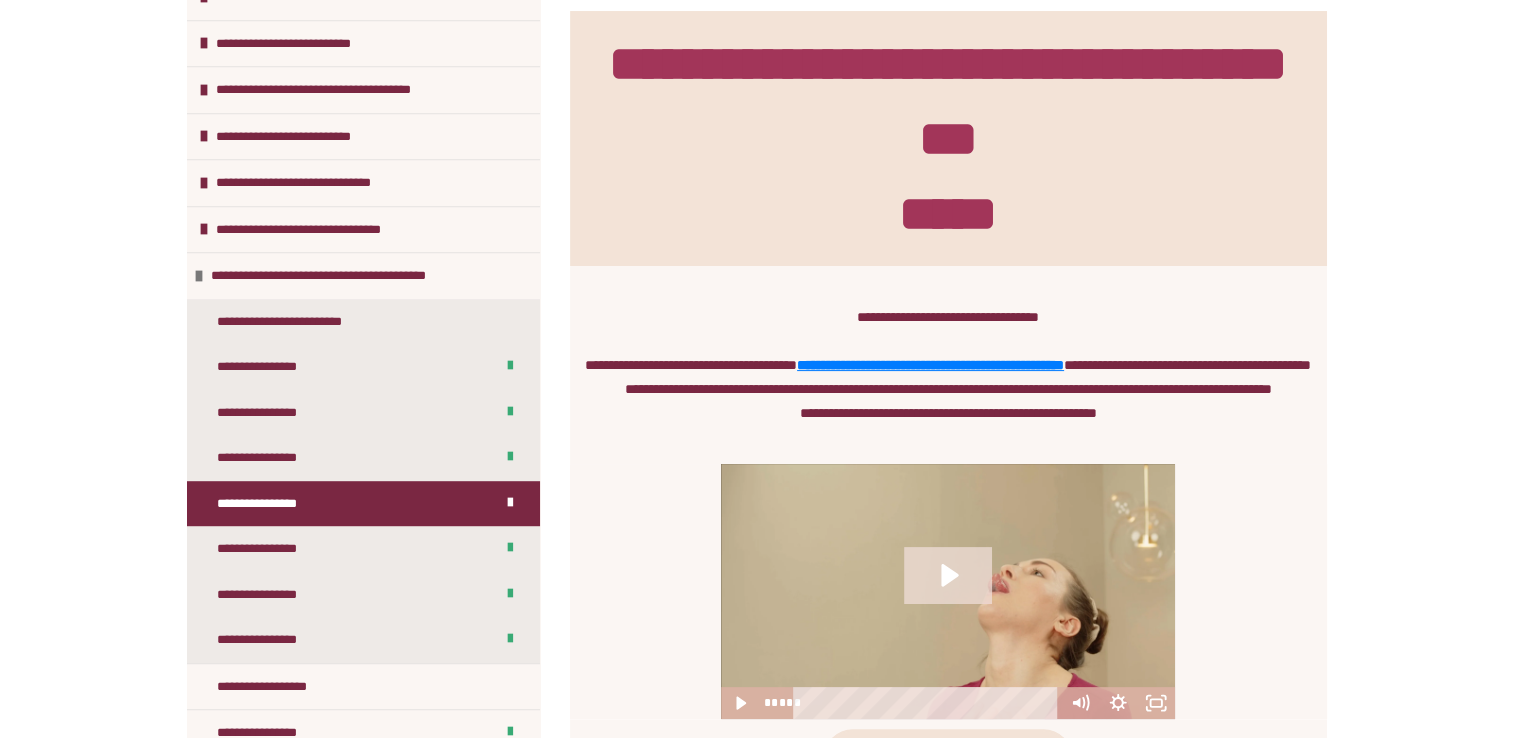 click 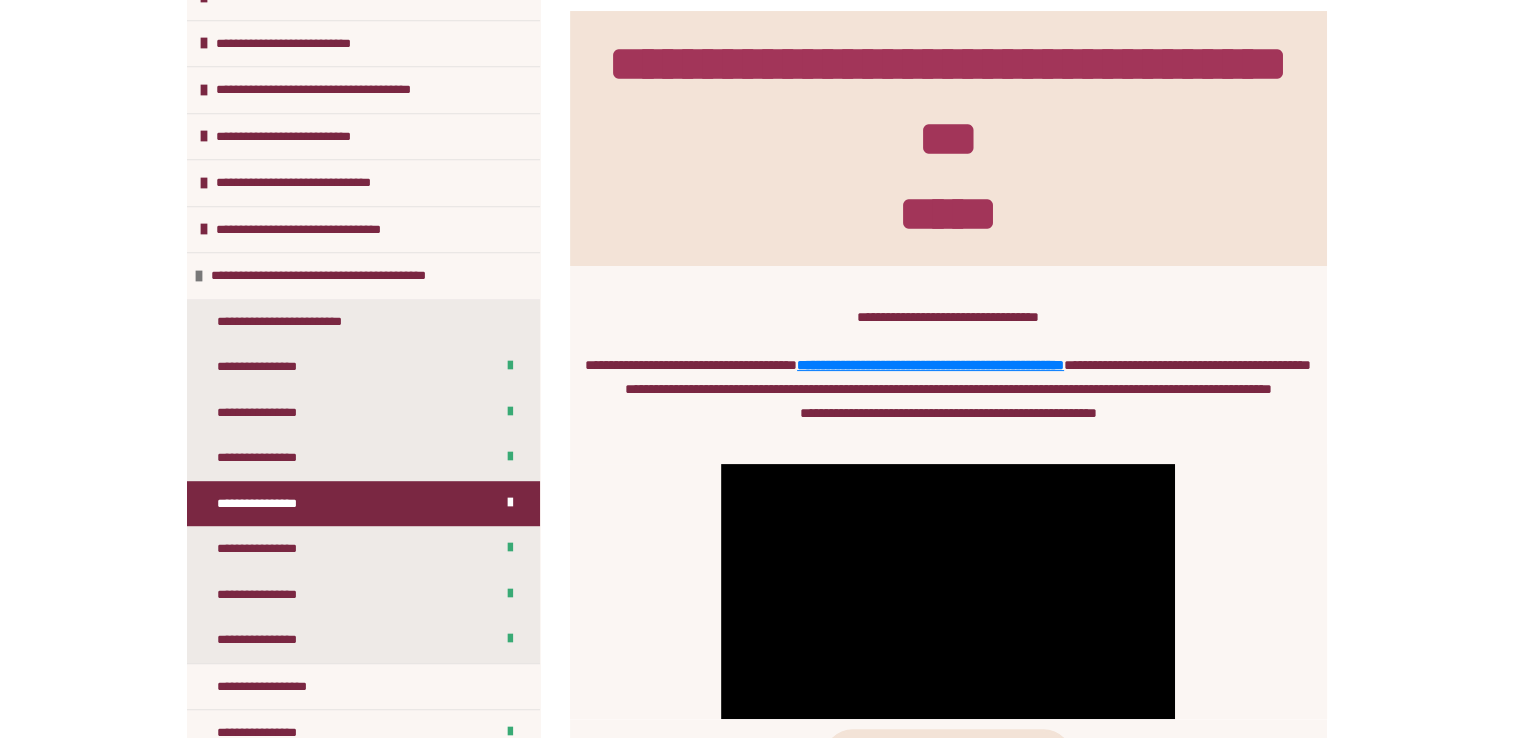 click 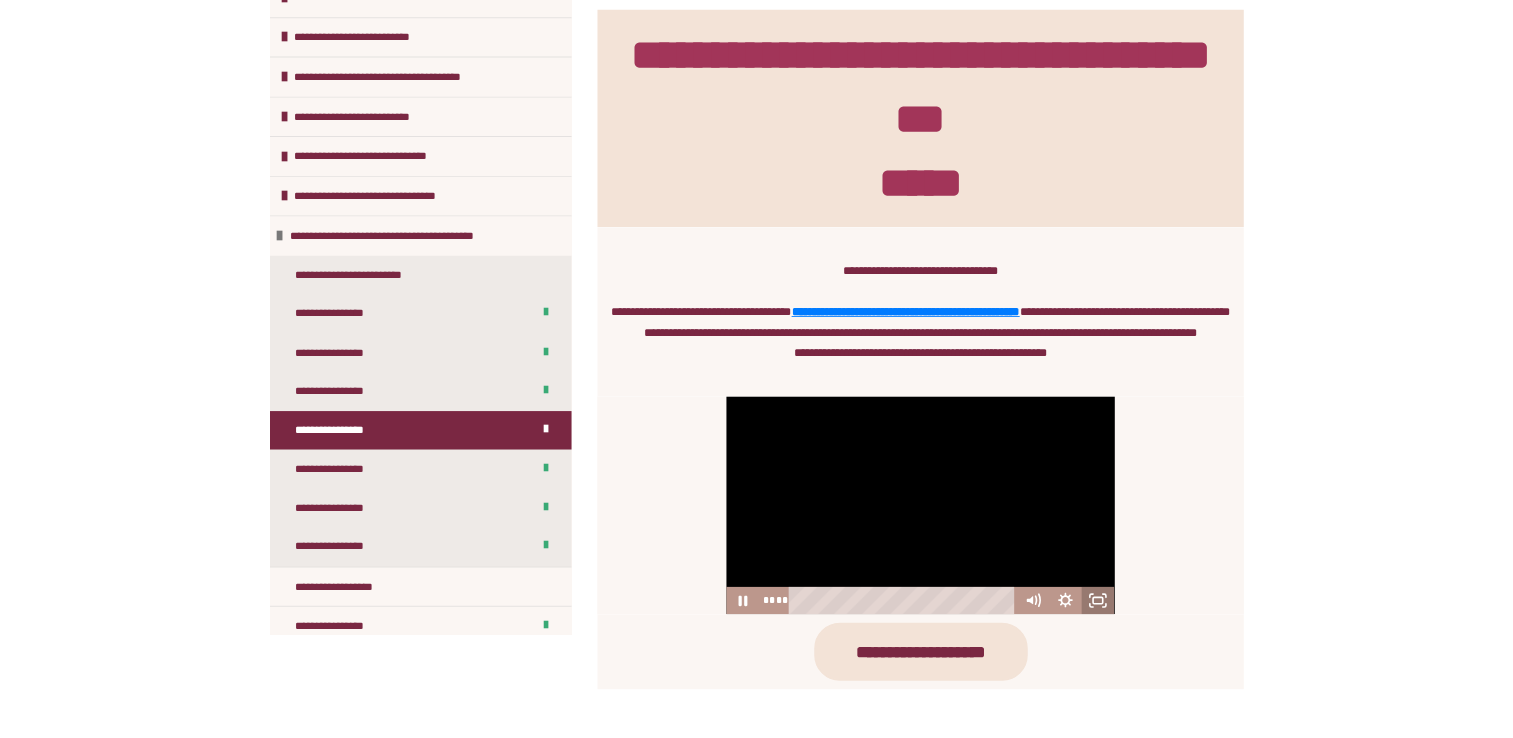 scroll, scrollTop: 1004, scrollLeft: 0, axis: vertical 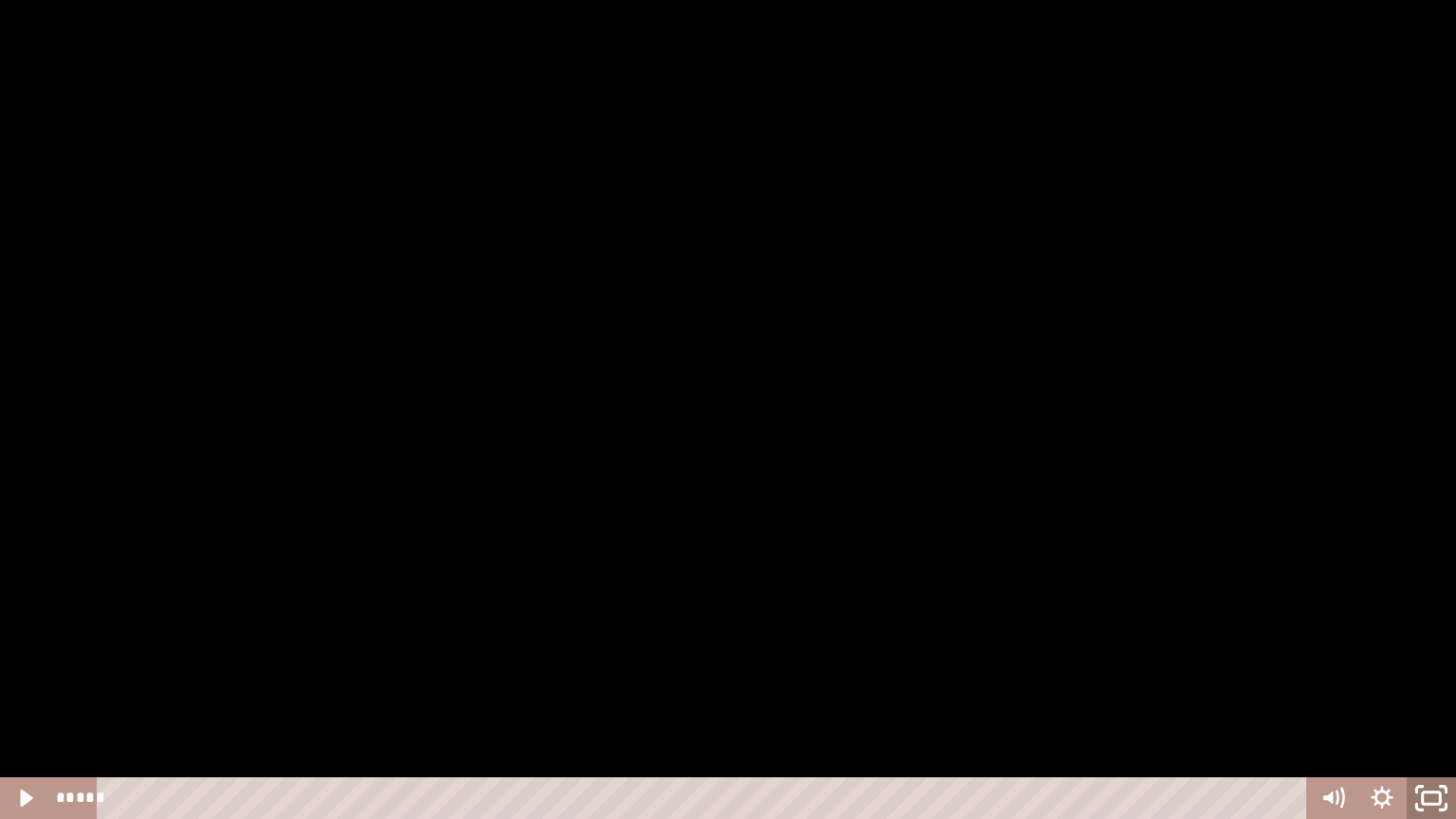 click 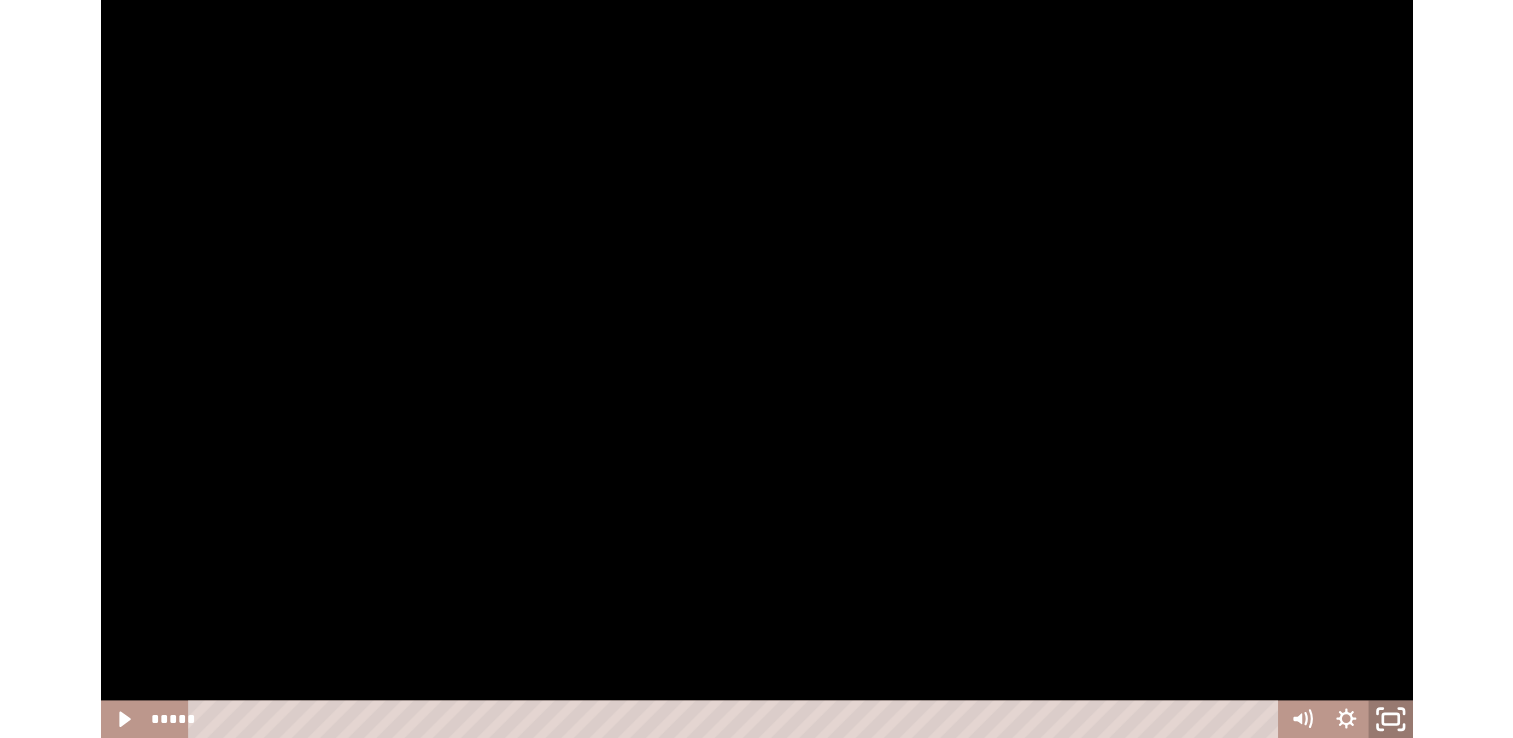 scroll, scrollTop: 1123, scrollLeft: 0, axis: vertical 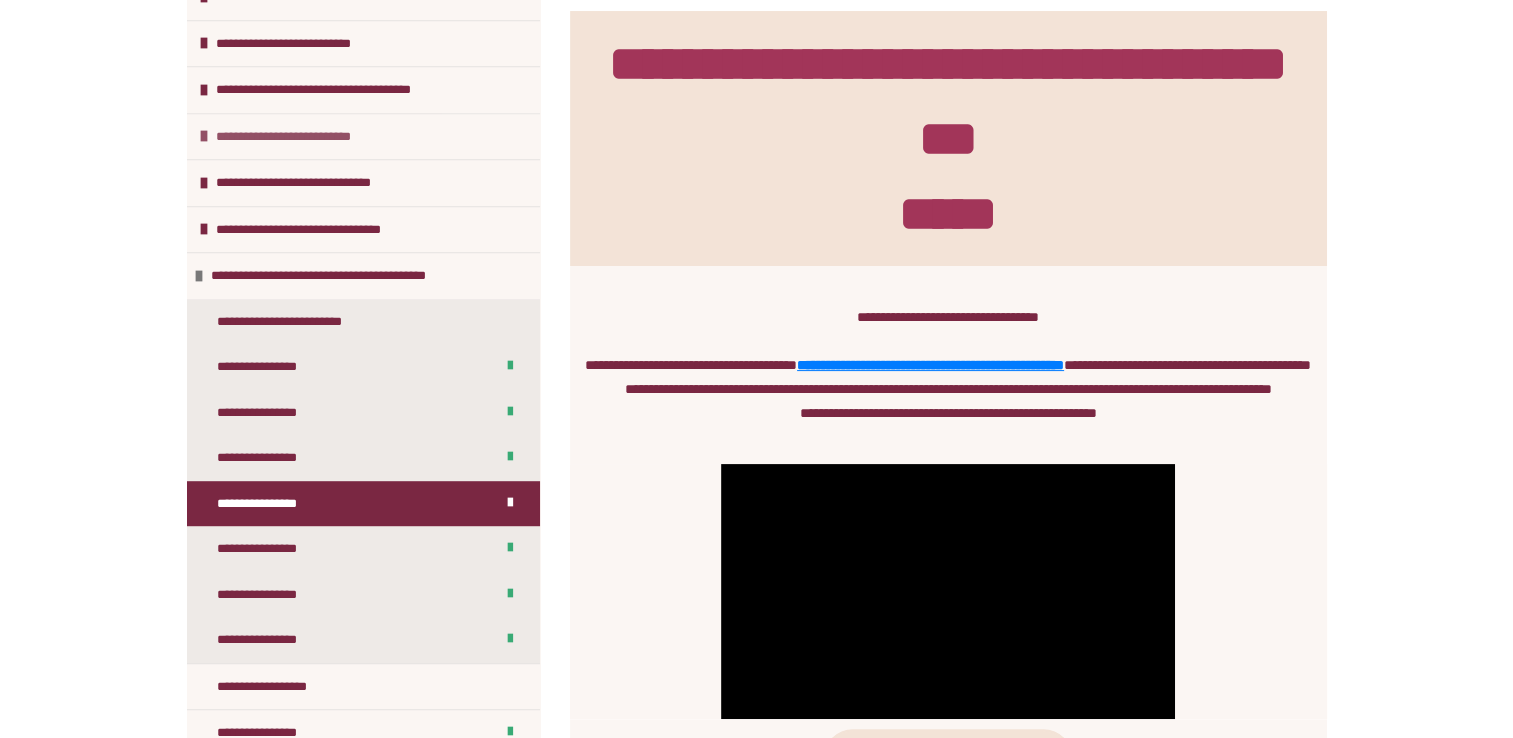 click on "**********" at bounding box center [304, 137] 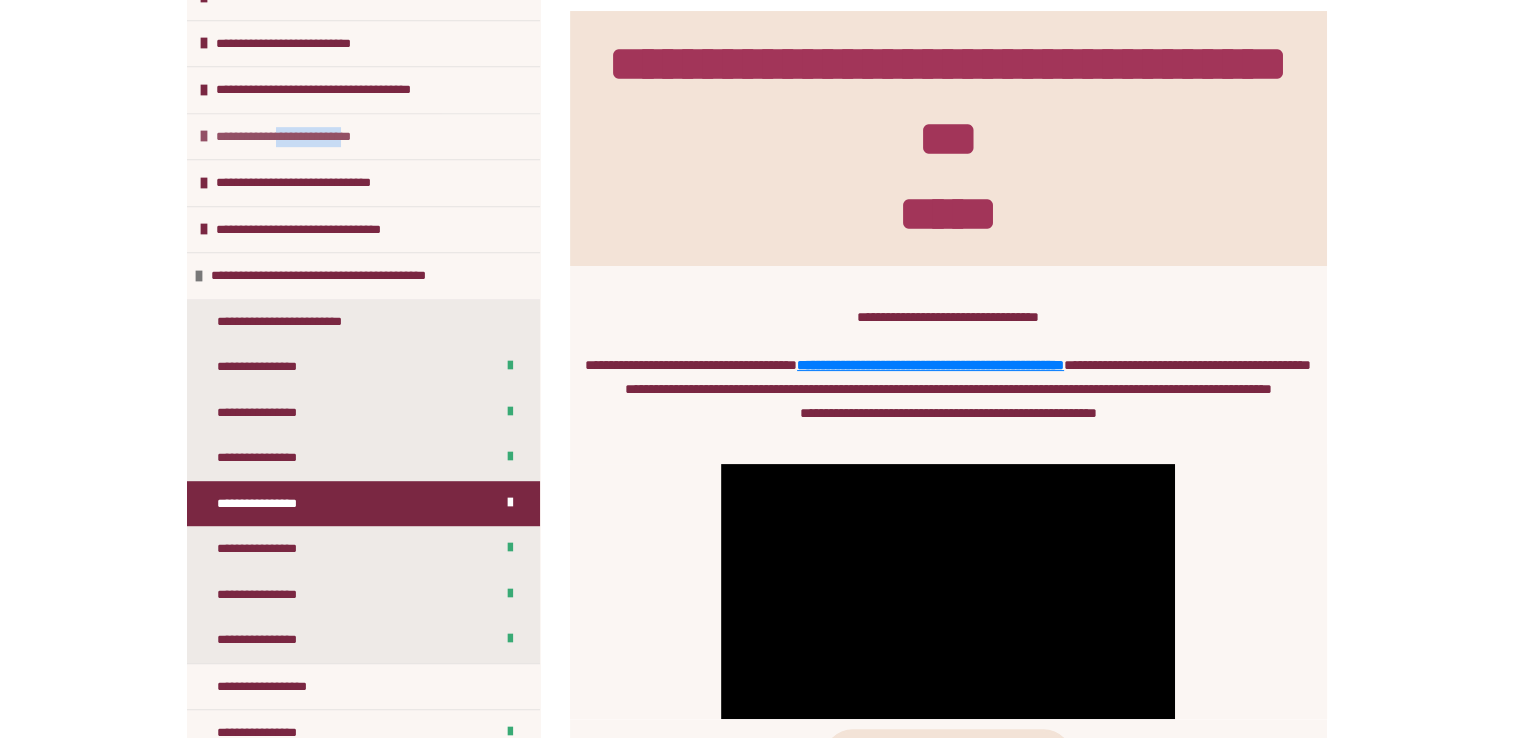 drag, startPoint x: 337, startPoint y: 129, endPoint x: 304, endPoint y: 131, distance: 33.06055 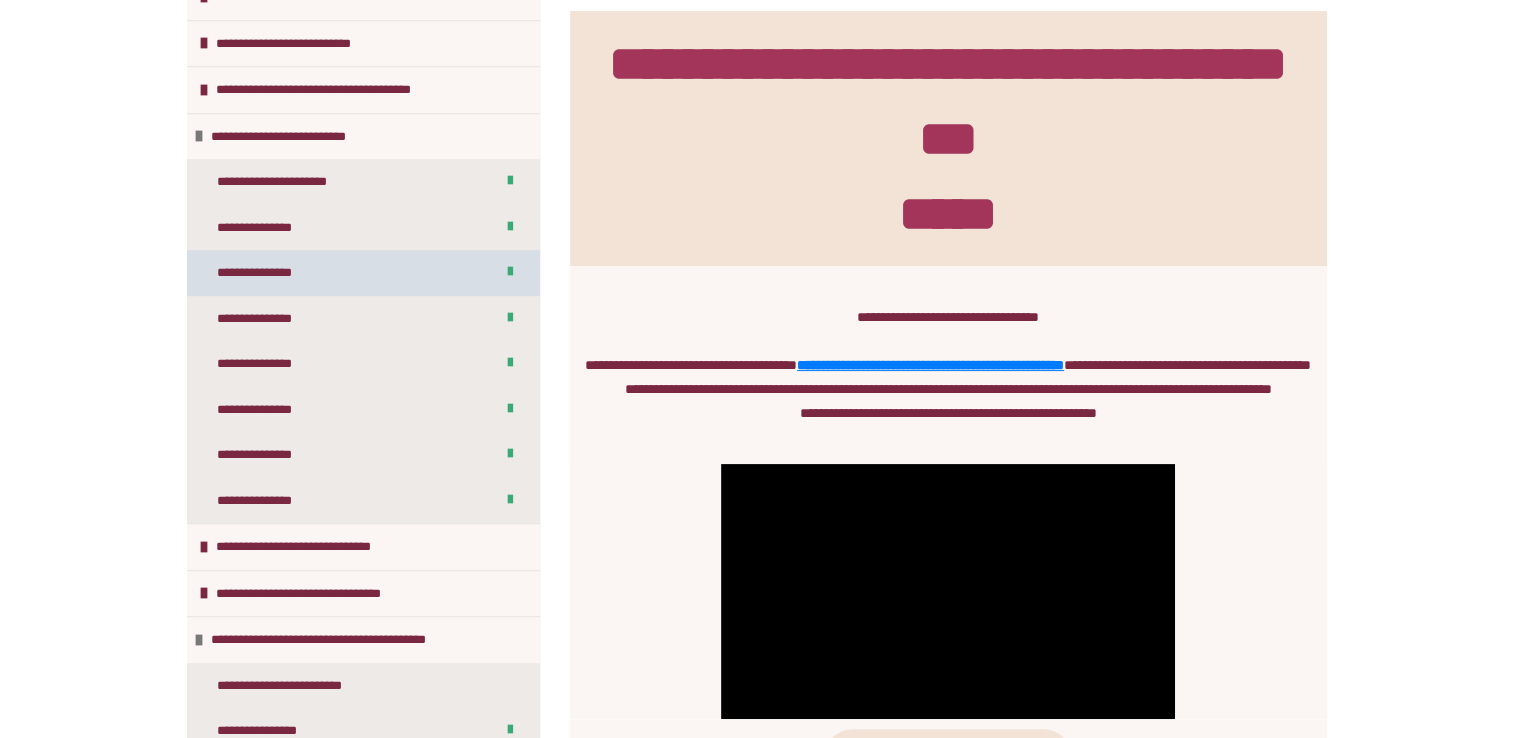 click on "**********" at bounding box center [264, 273] 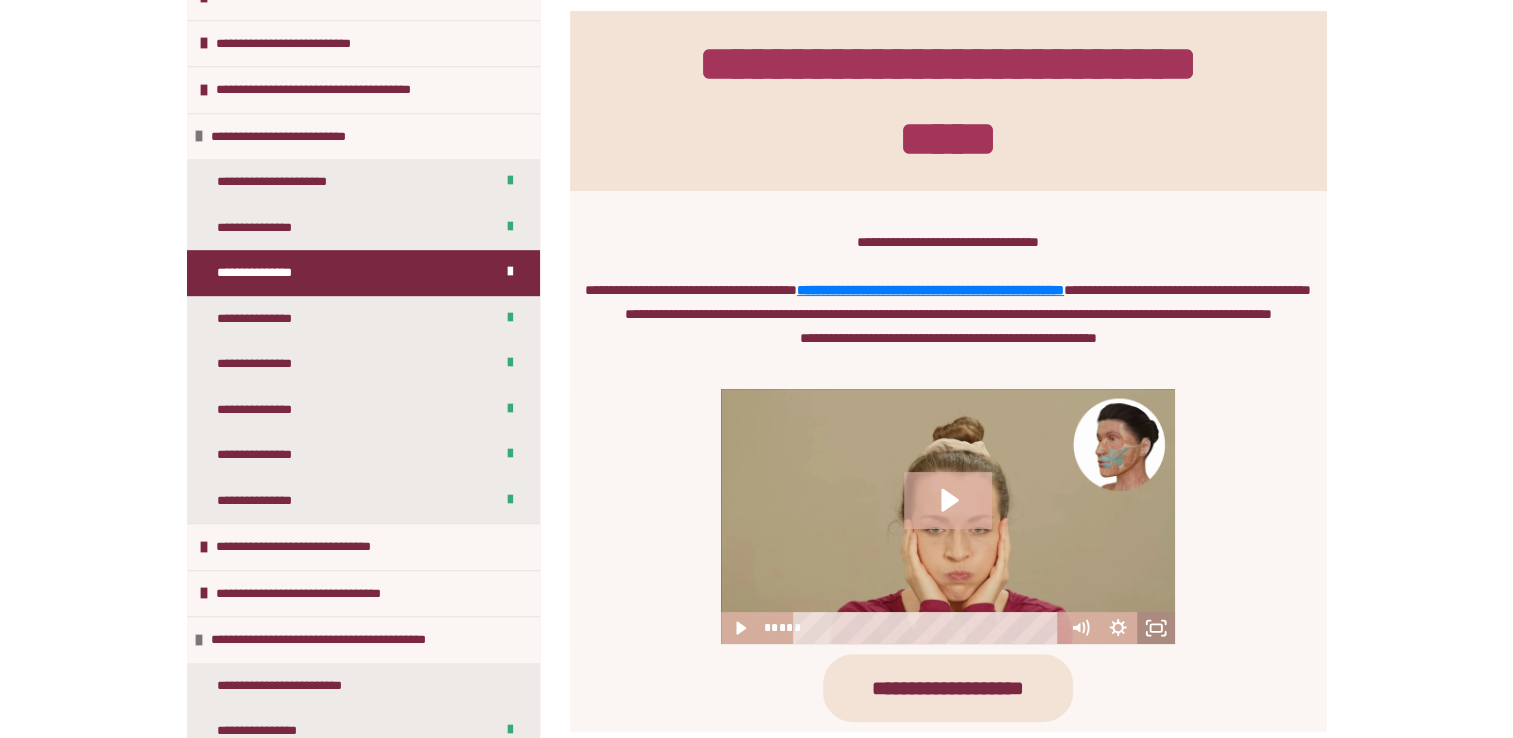click 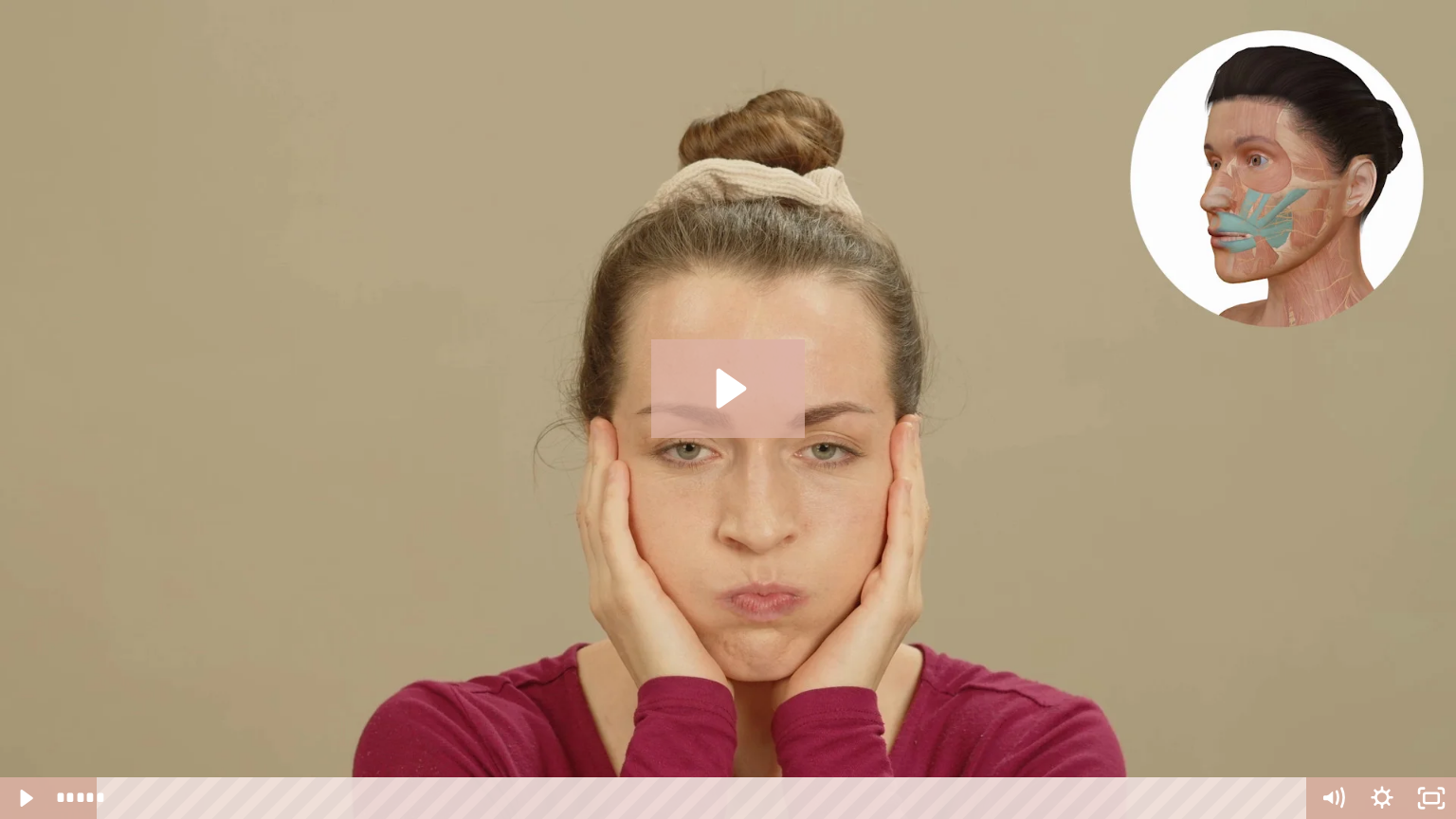 click at bounding box center (728, 410) 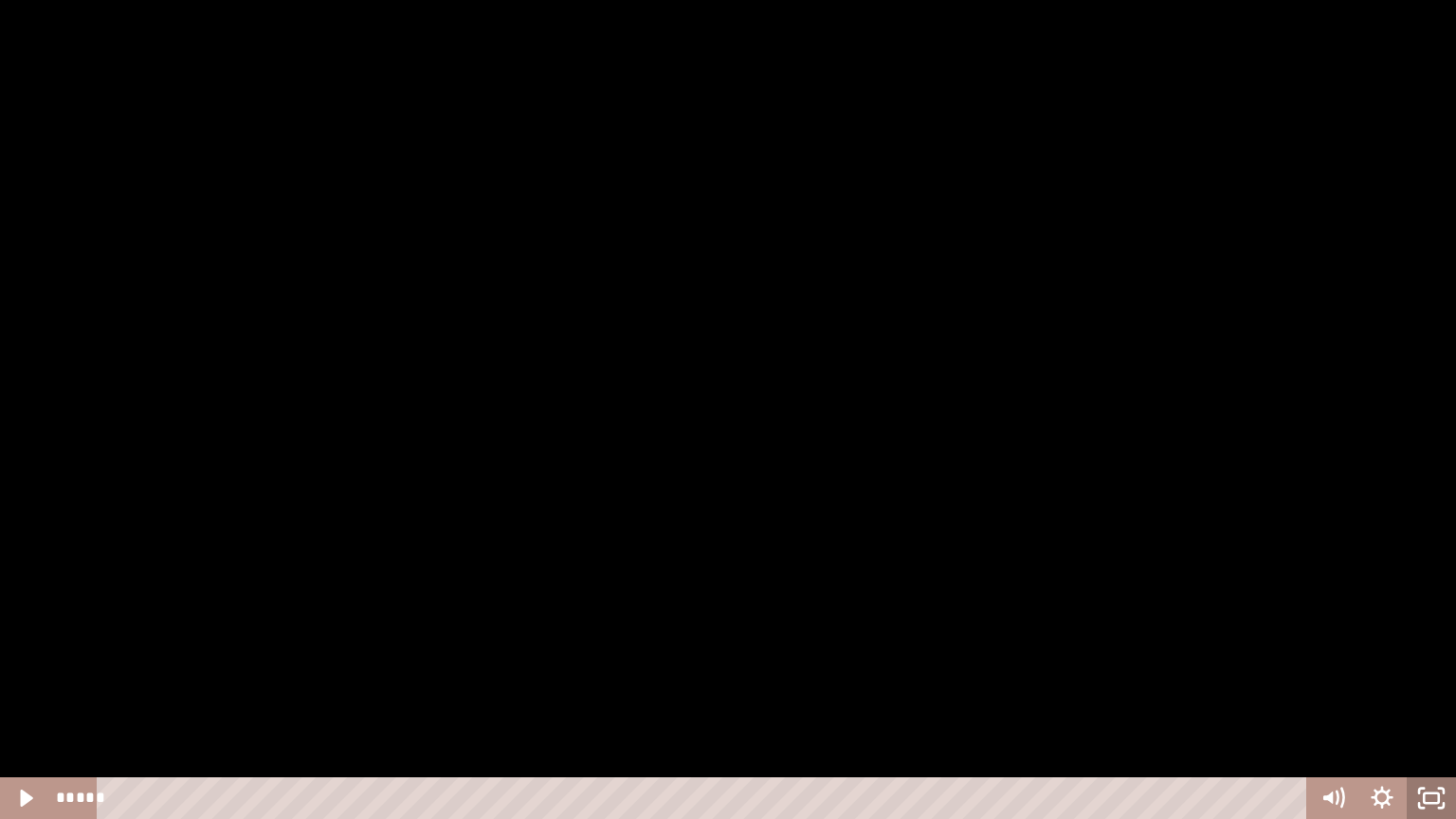 click 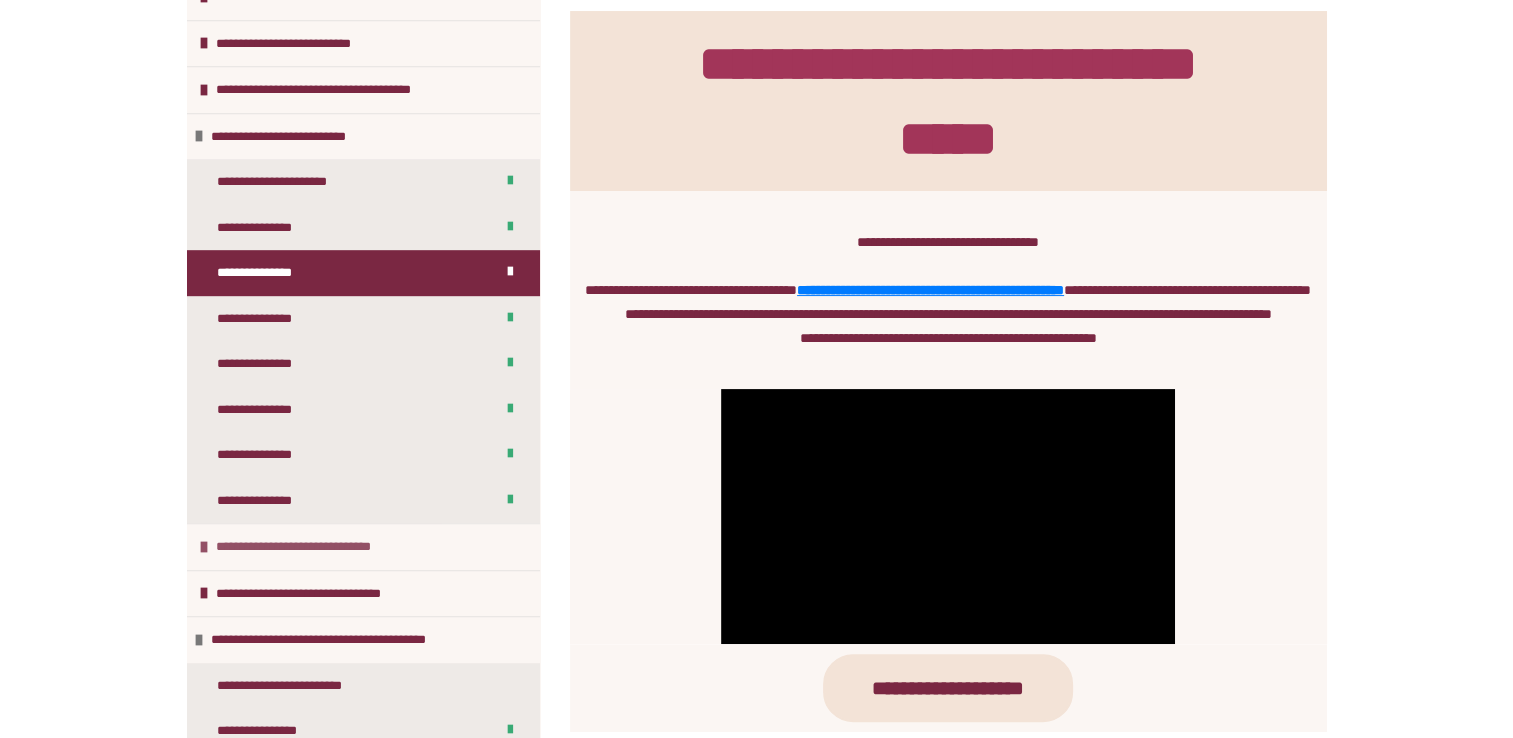 click on "**********" at bounding box center [319, 547] 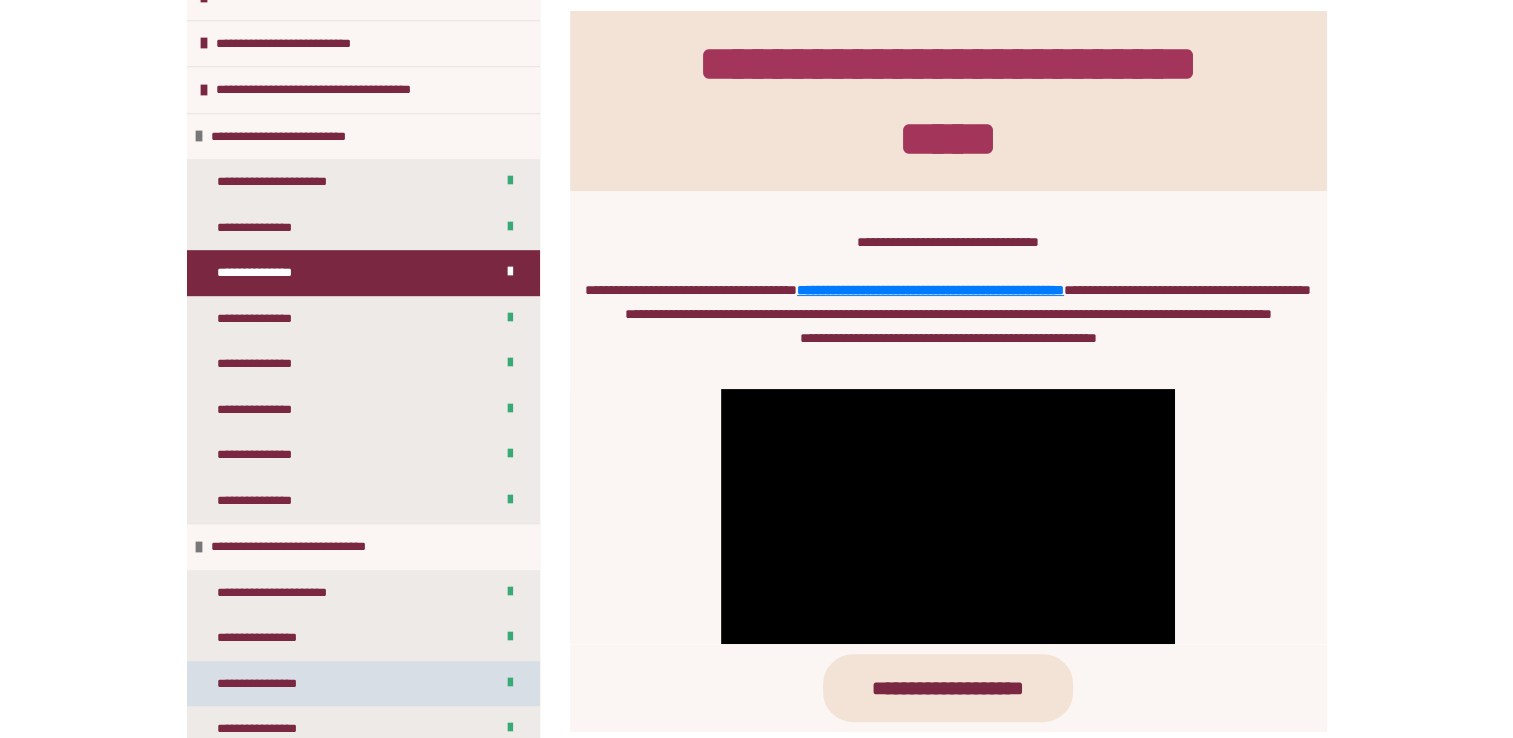 click on "**********" at bounding box center (268, 684) 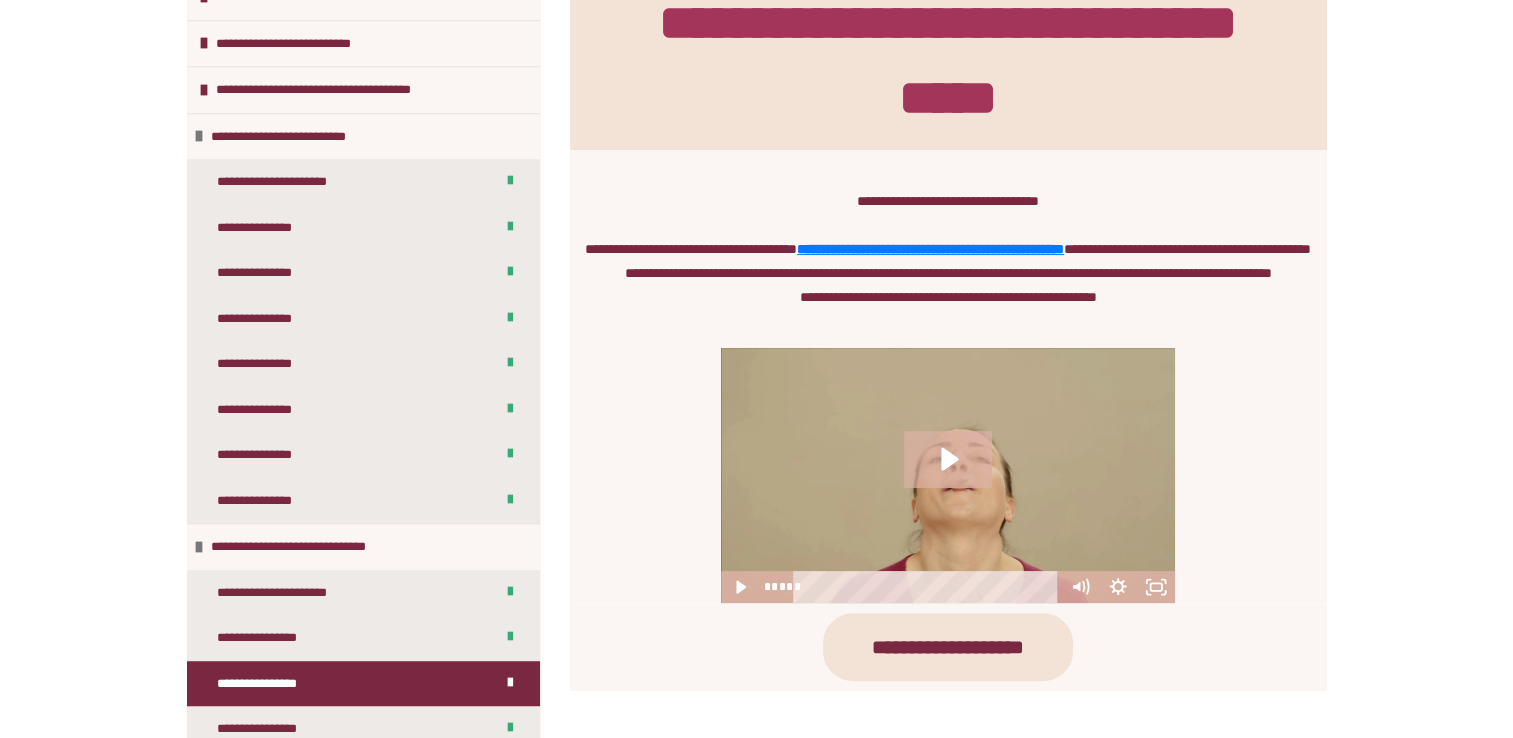 scroll, scrollTop: 355, scrollLeft: 0, axis: vertical 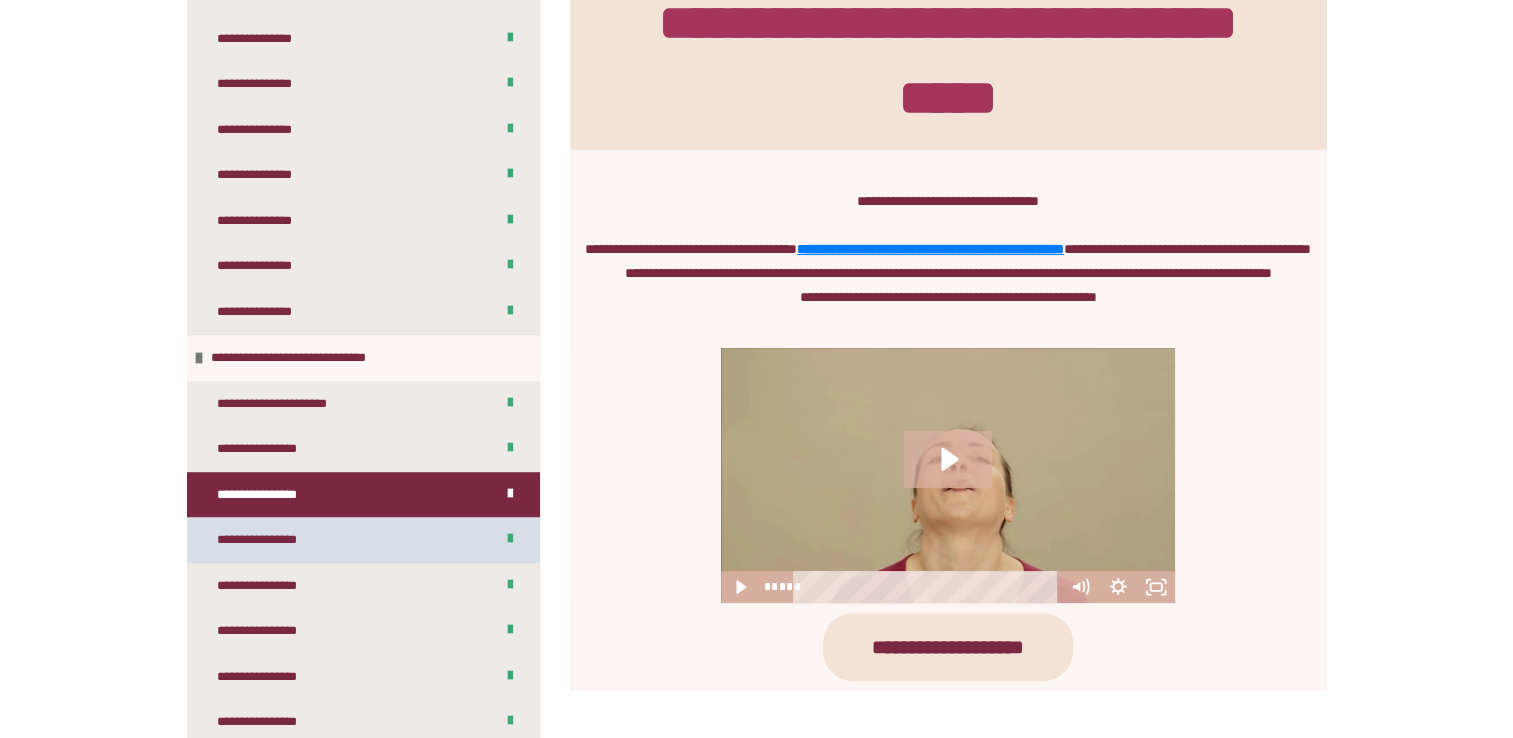 click on "**********" at bounding box center [268, 540] 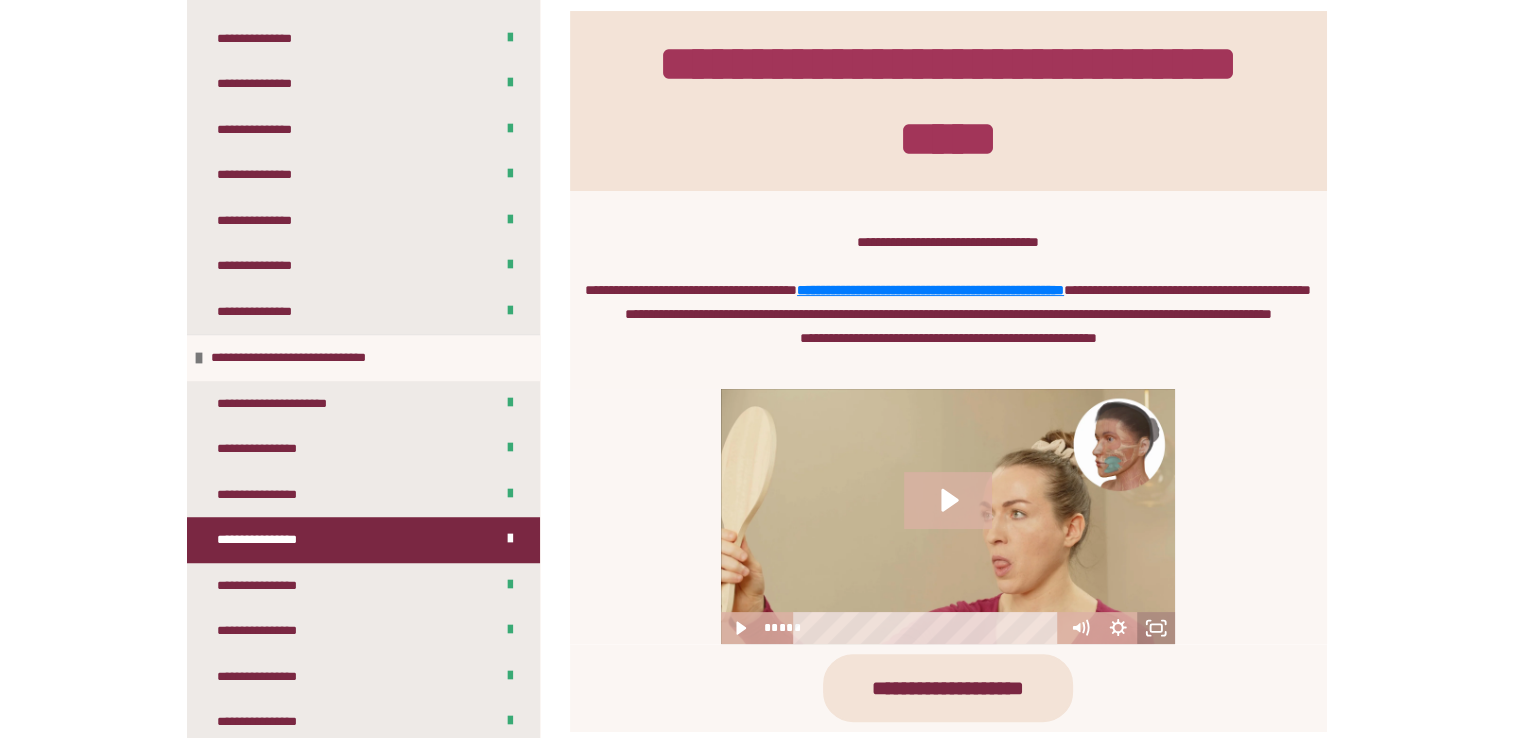 drag, startPoint x: 1156, startPoint y: 650, endPoint x: 1160, endPoint y: 724, distance: 74.10803 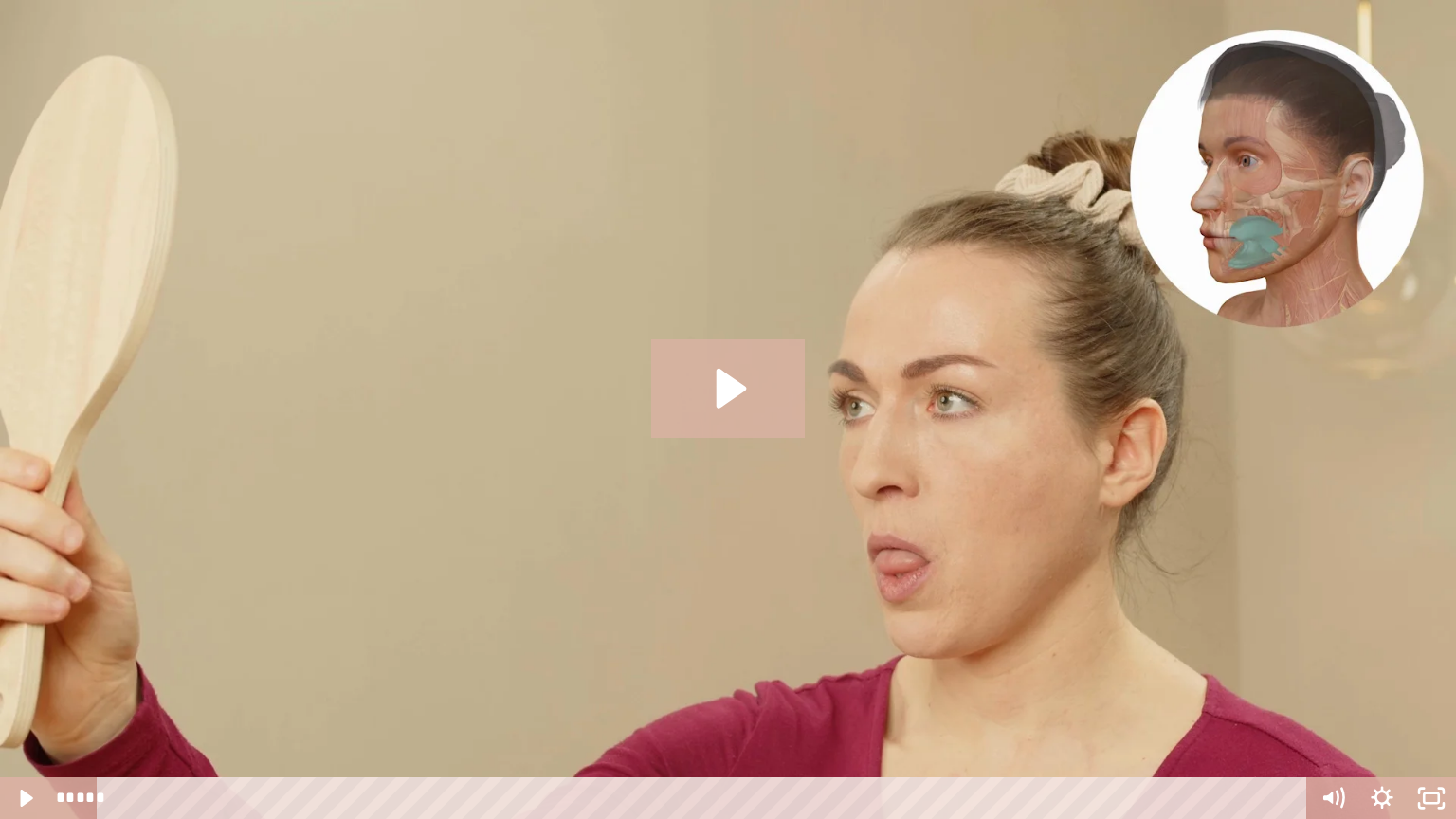 click at bounding box center (728, 410) 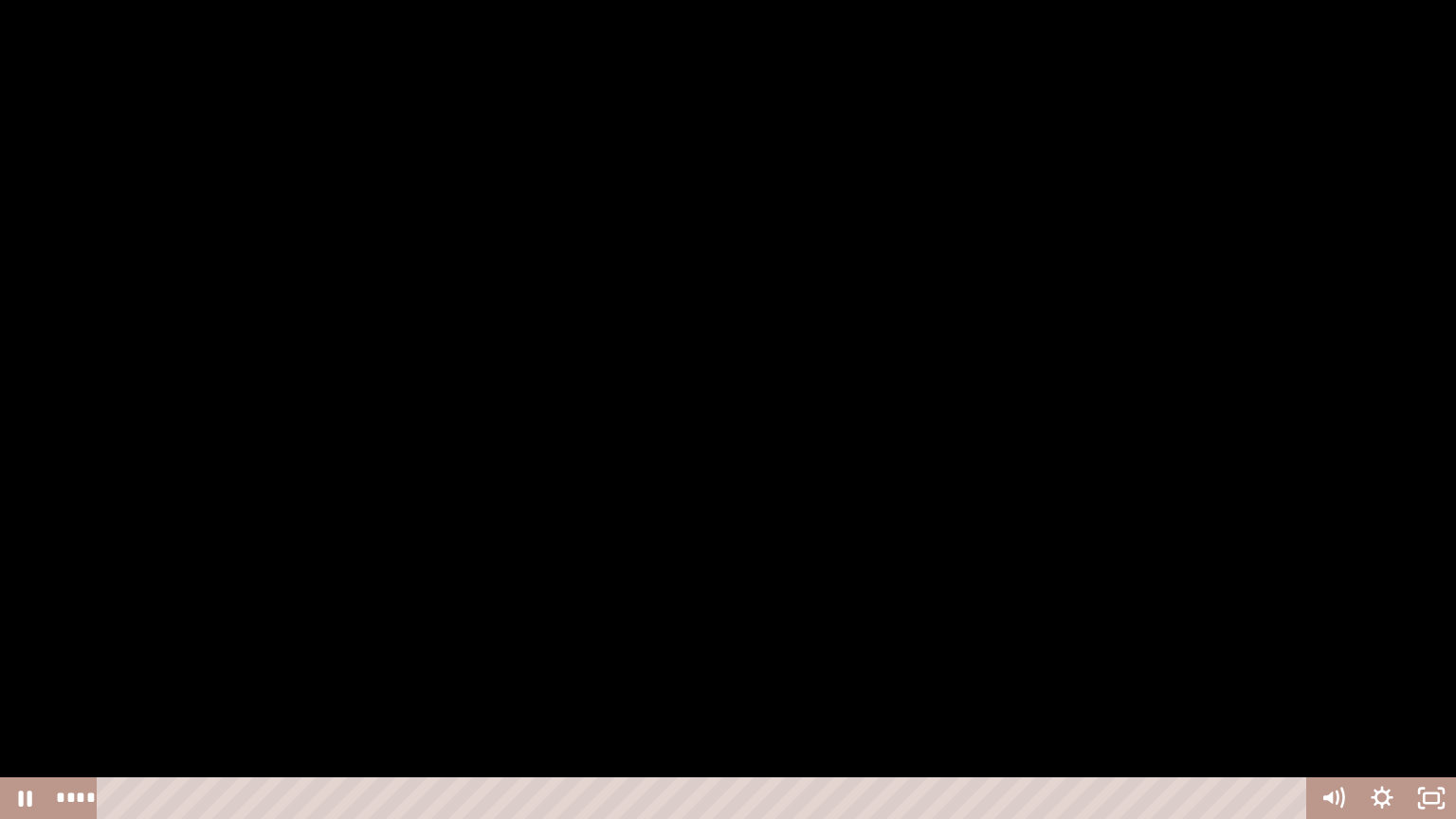 click at bounding box center [728, 410] 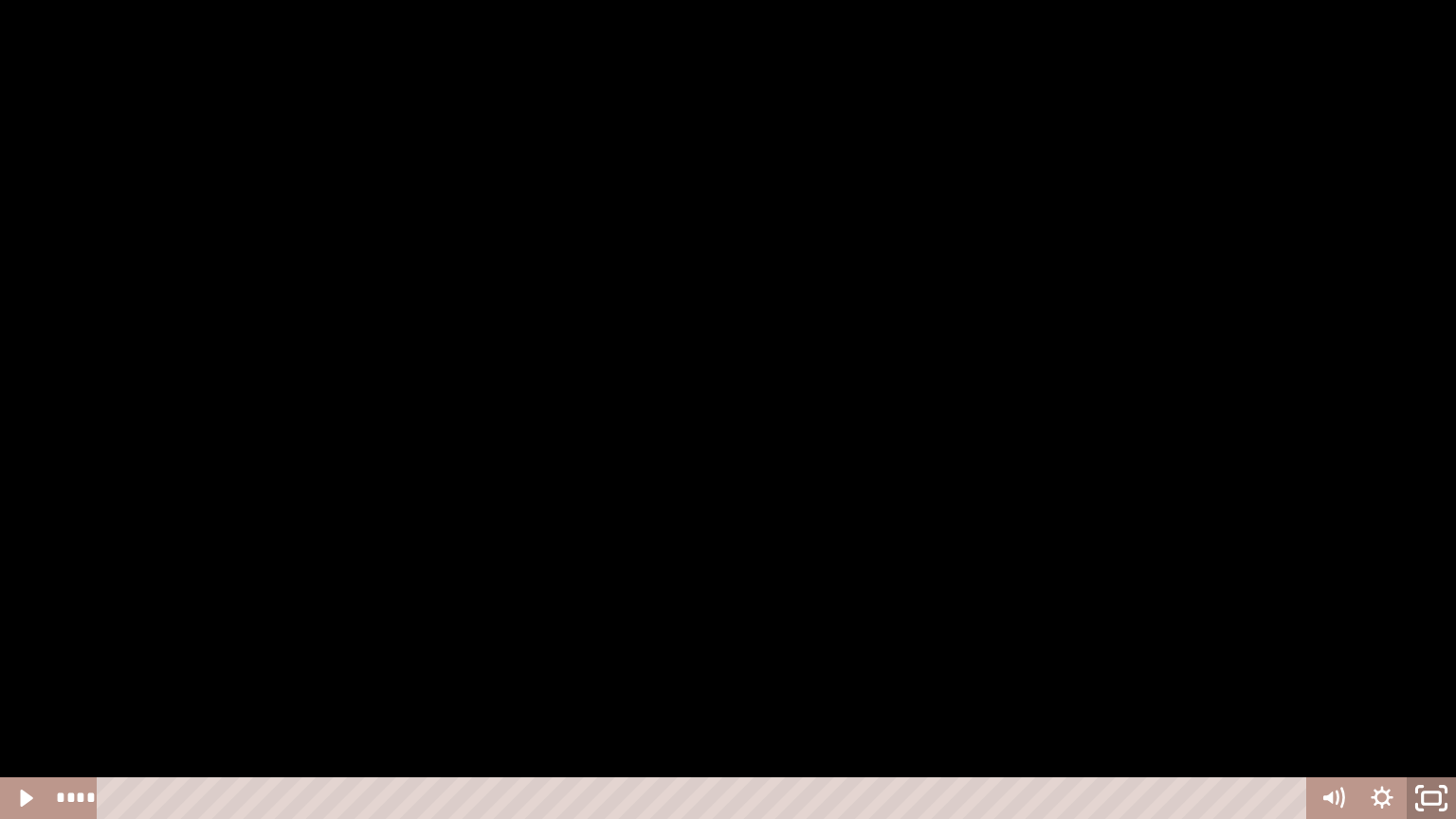click 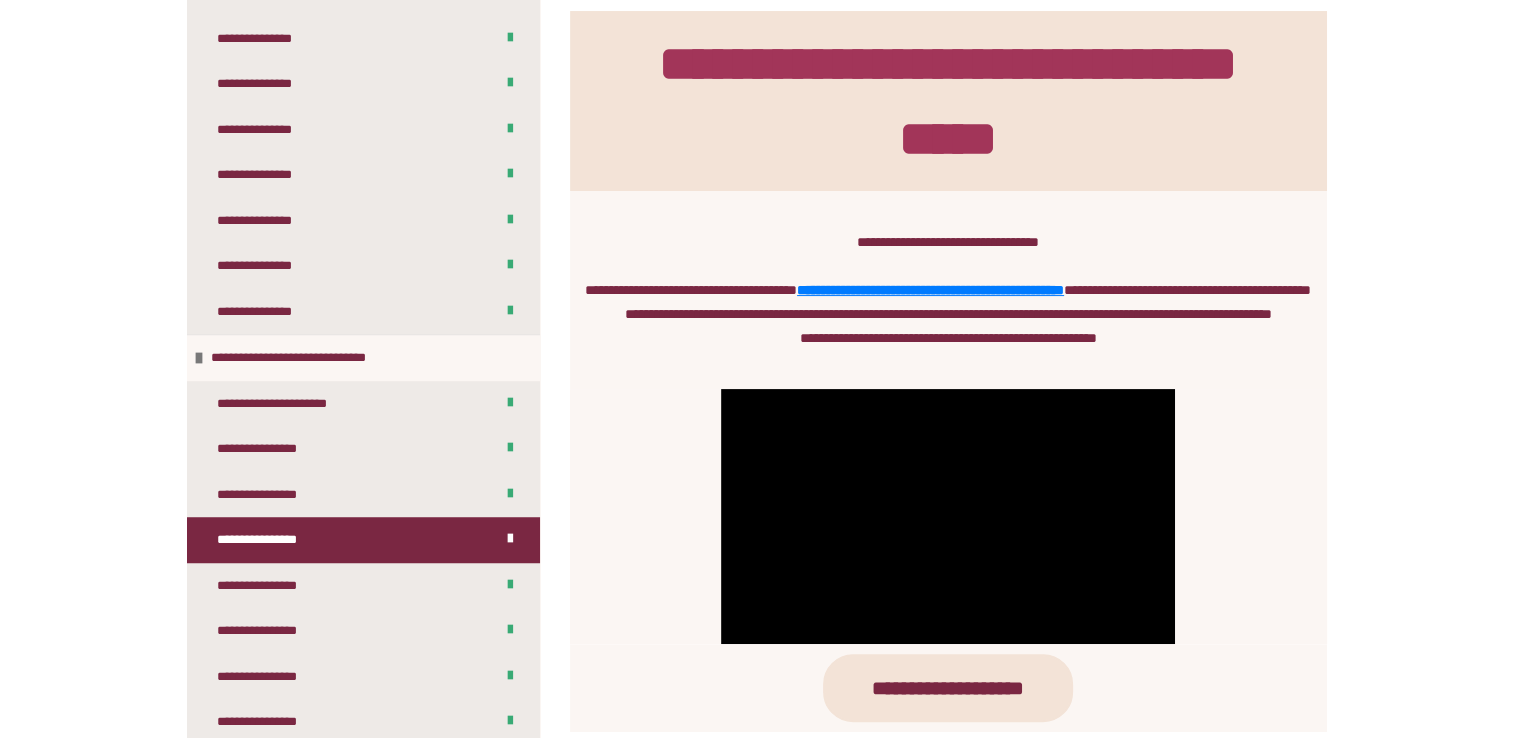 scroll, scrollTop: 355, scrollLeft: 0, axis: vertical 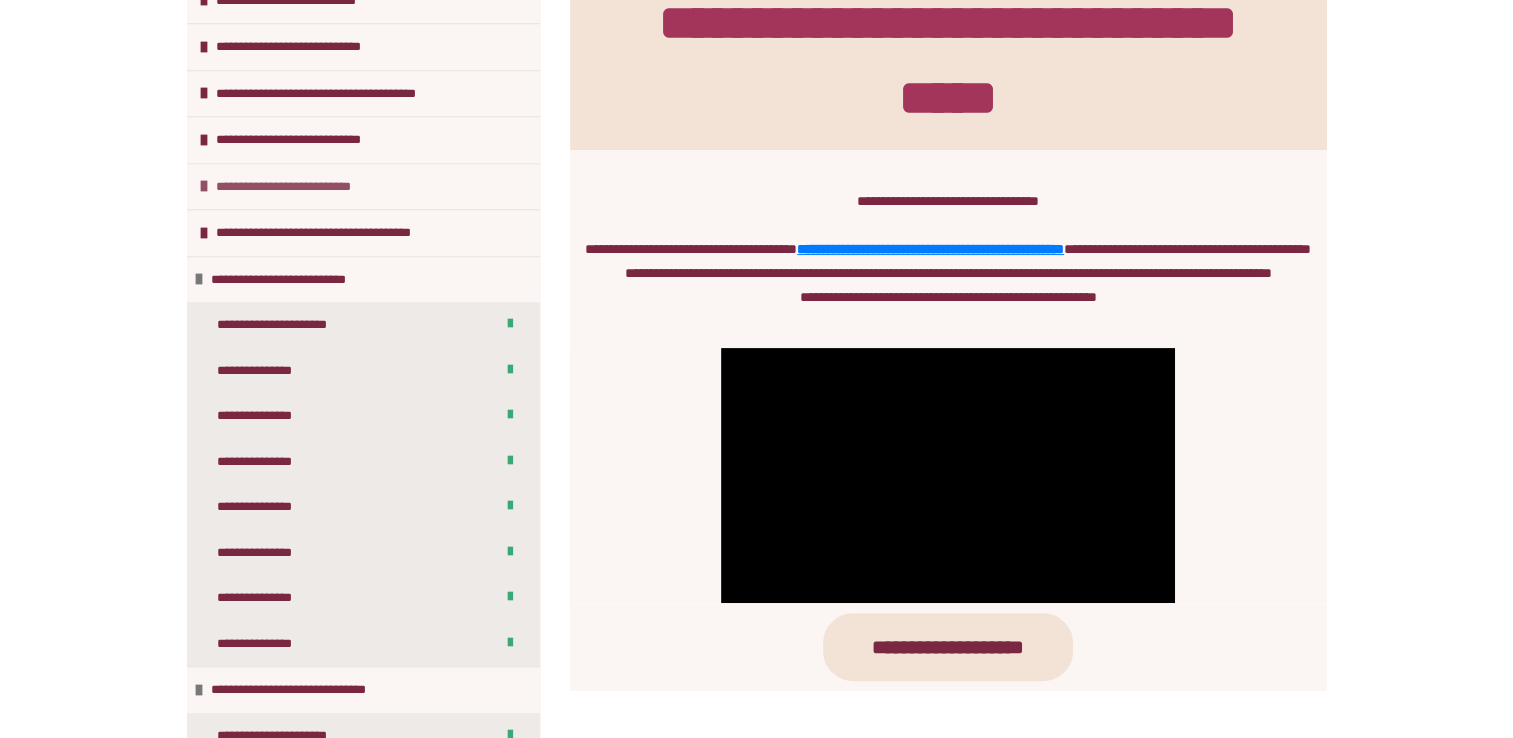 click on "**********" at bounding box center [298, 187] 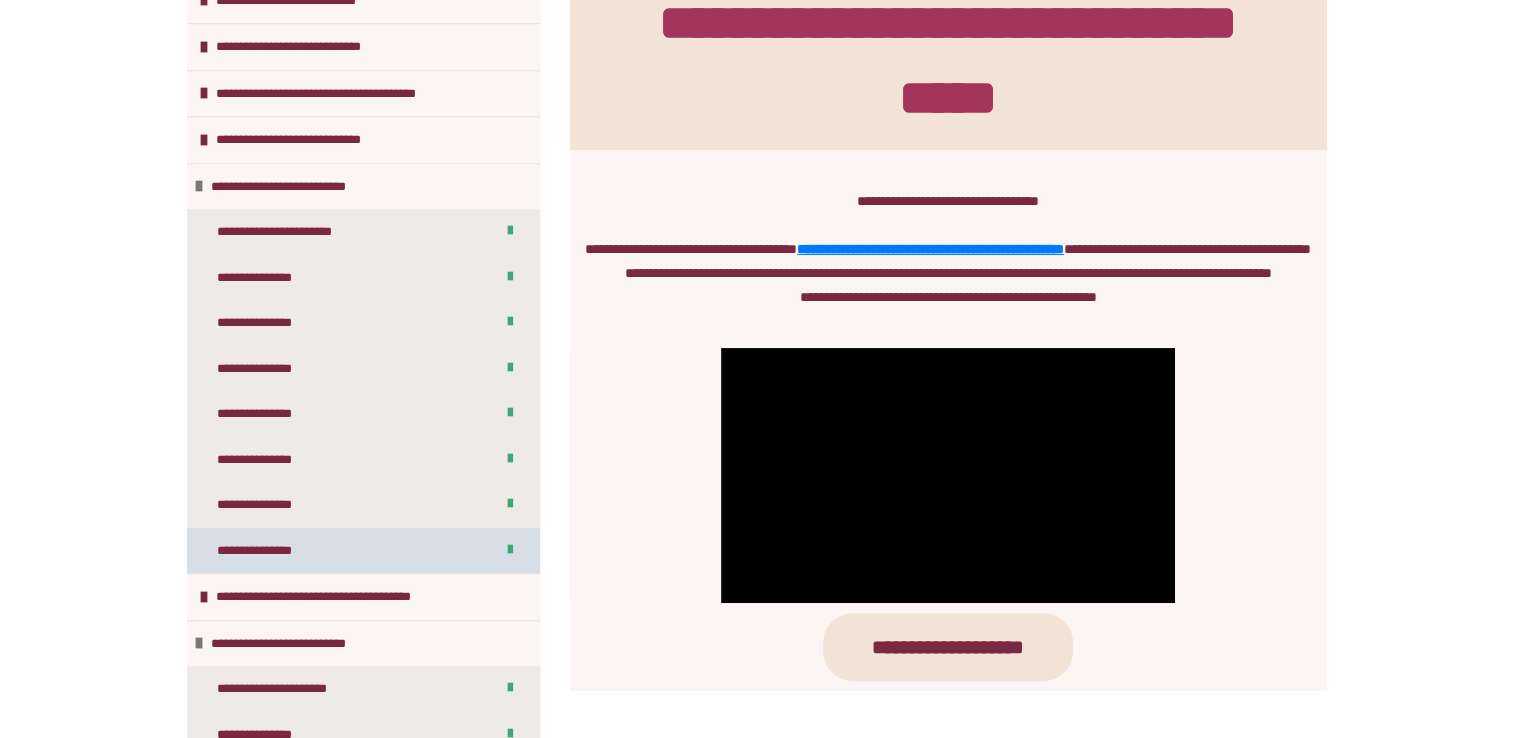 click on "**********" at bounding box center [264, 551] 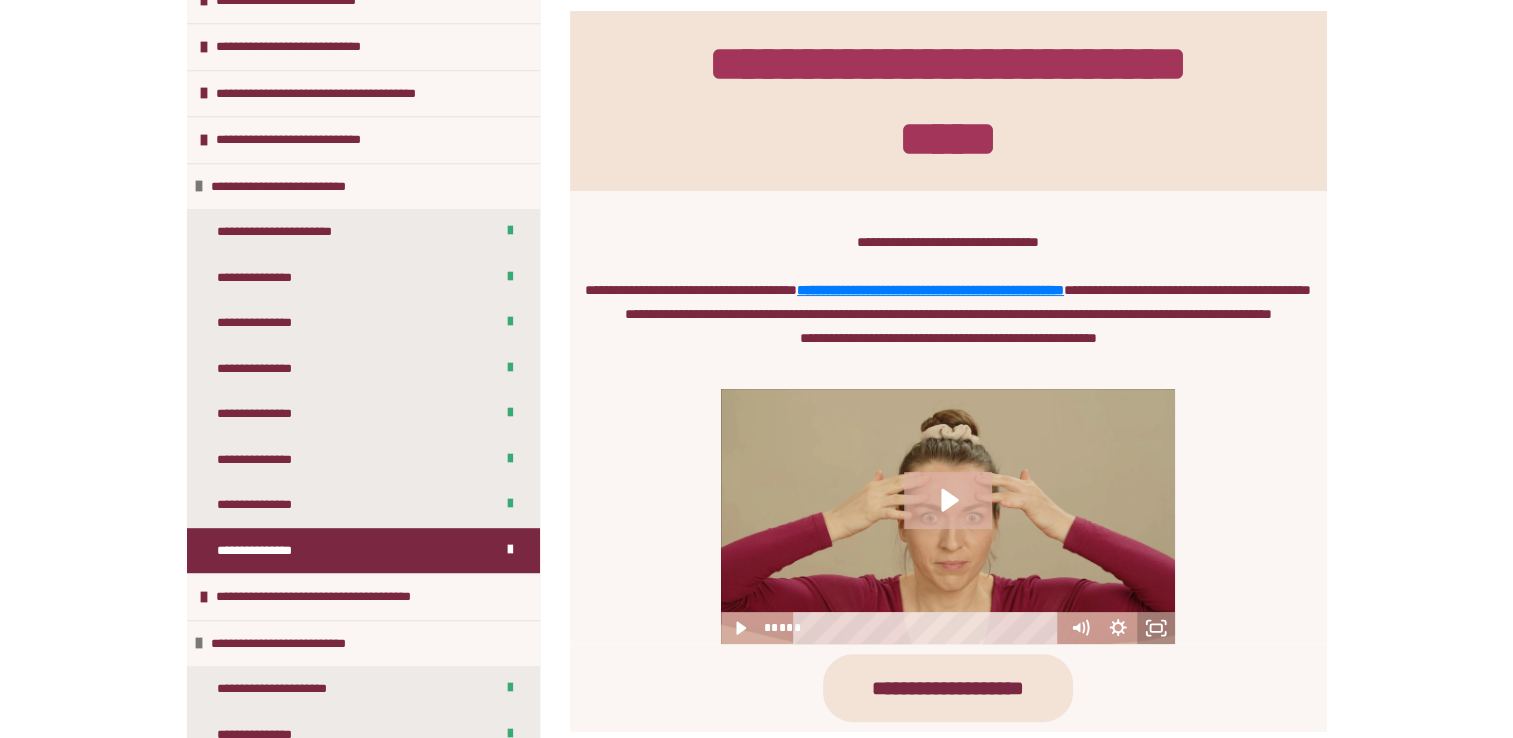 click 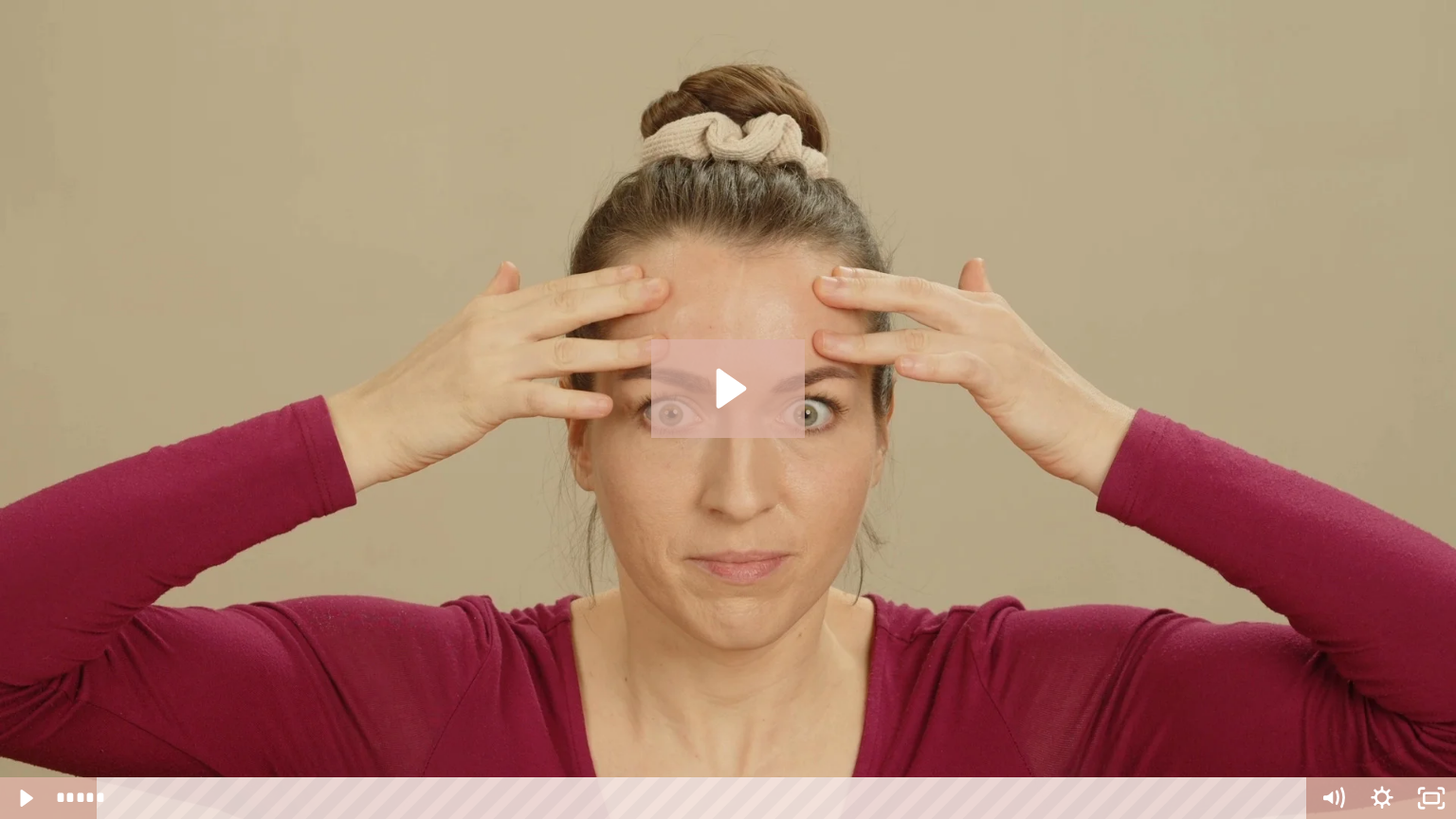click at bounding box center [728, 410] 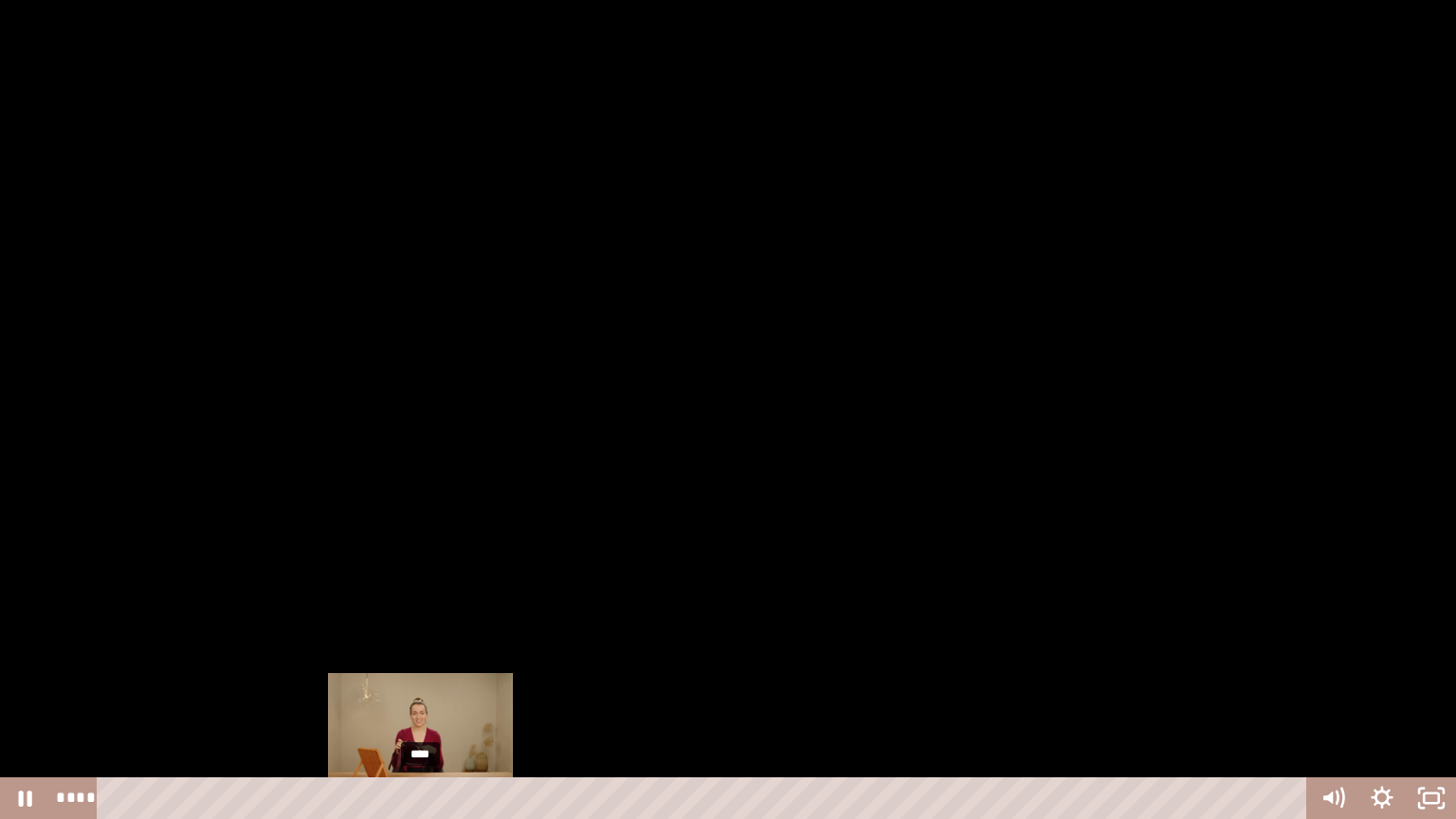 click on "****" at bounding box center [705, 798] 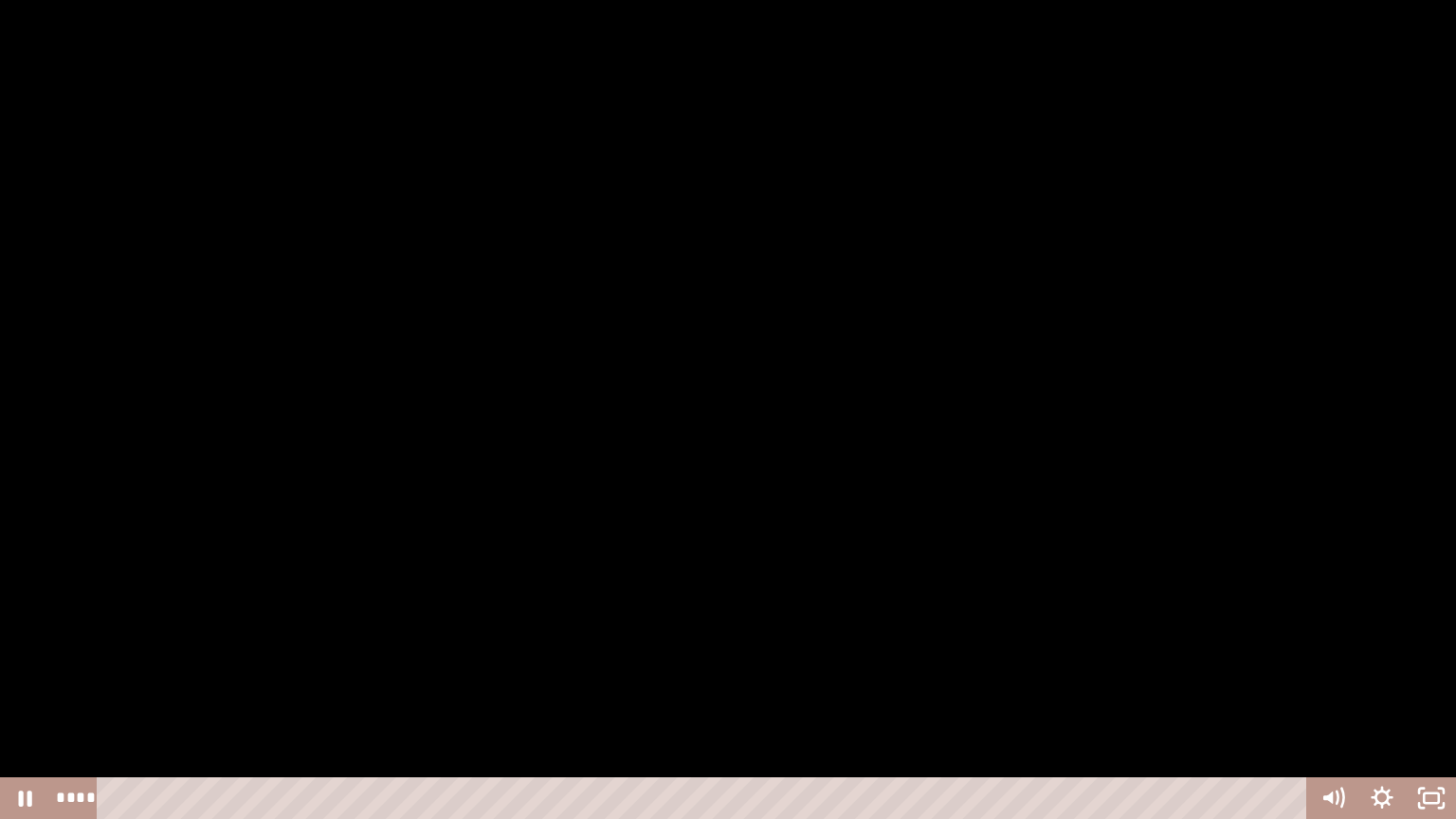click at bounding box center [728, 410] 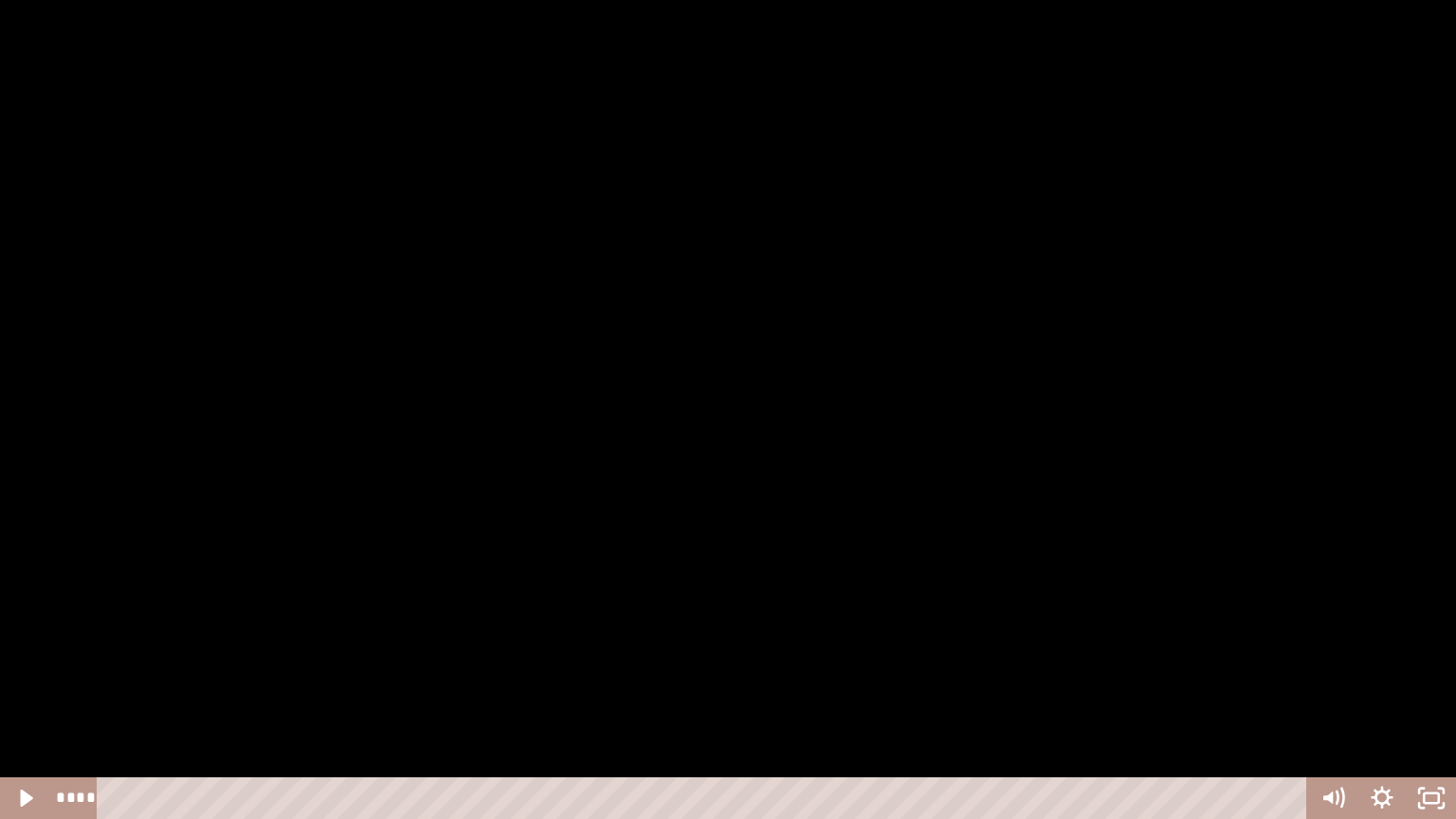click at bounding box center [728, 410] 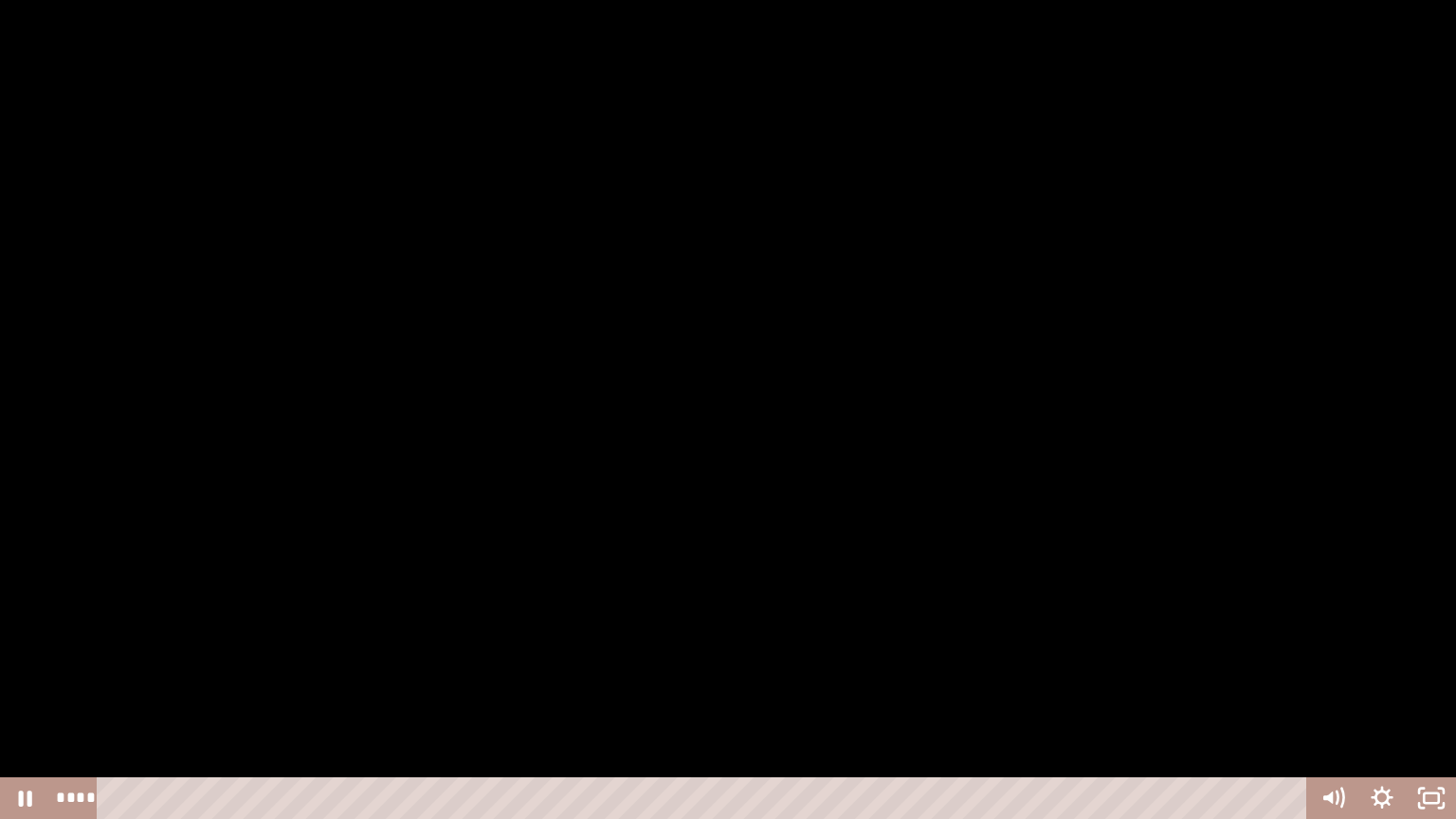 click at bounding box center (728, 410) 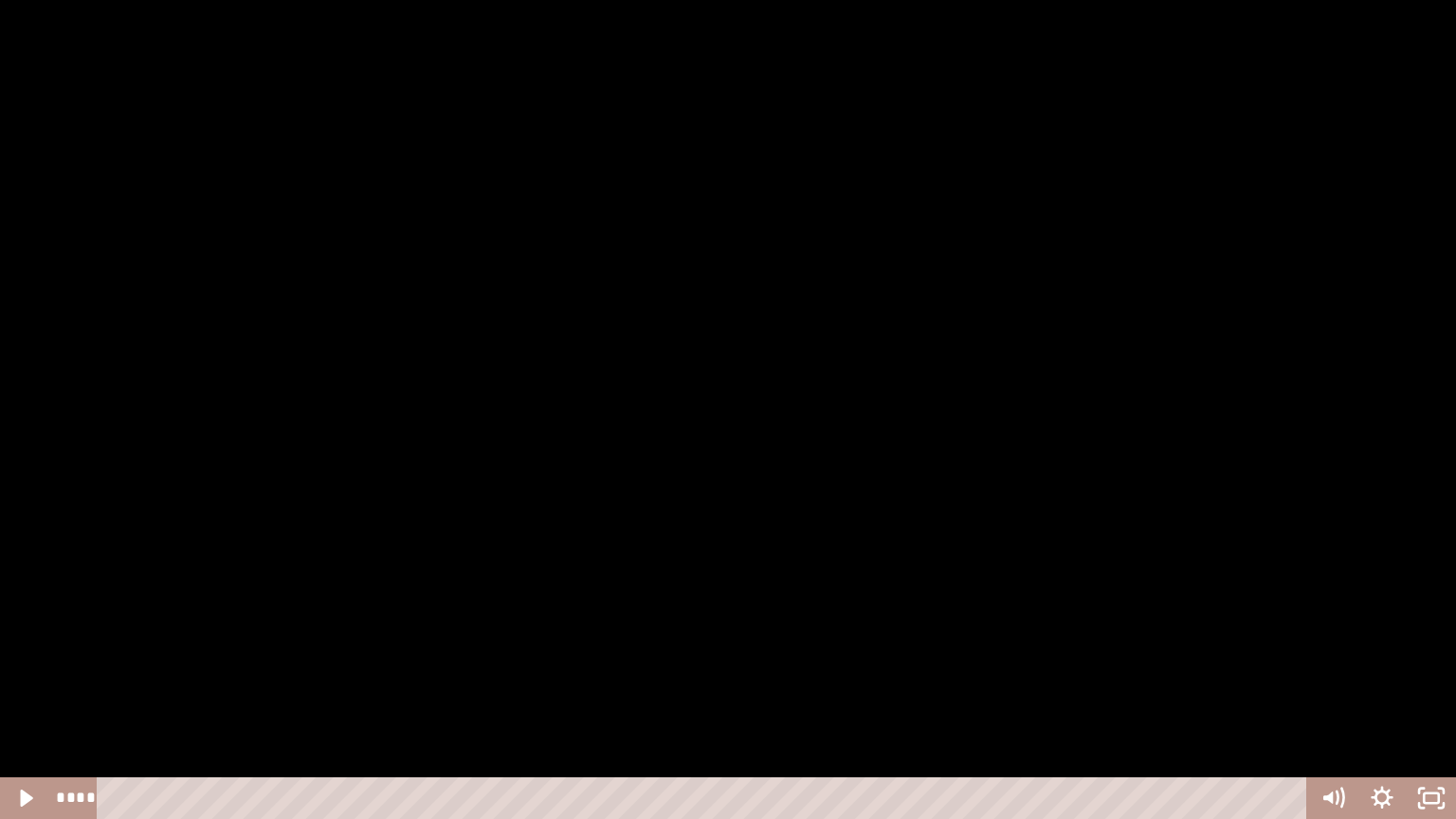 click at bounding box center [728, 410] 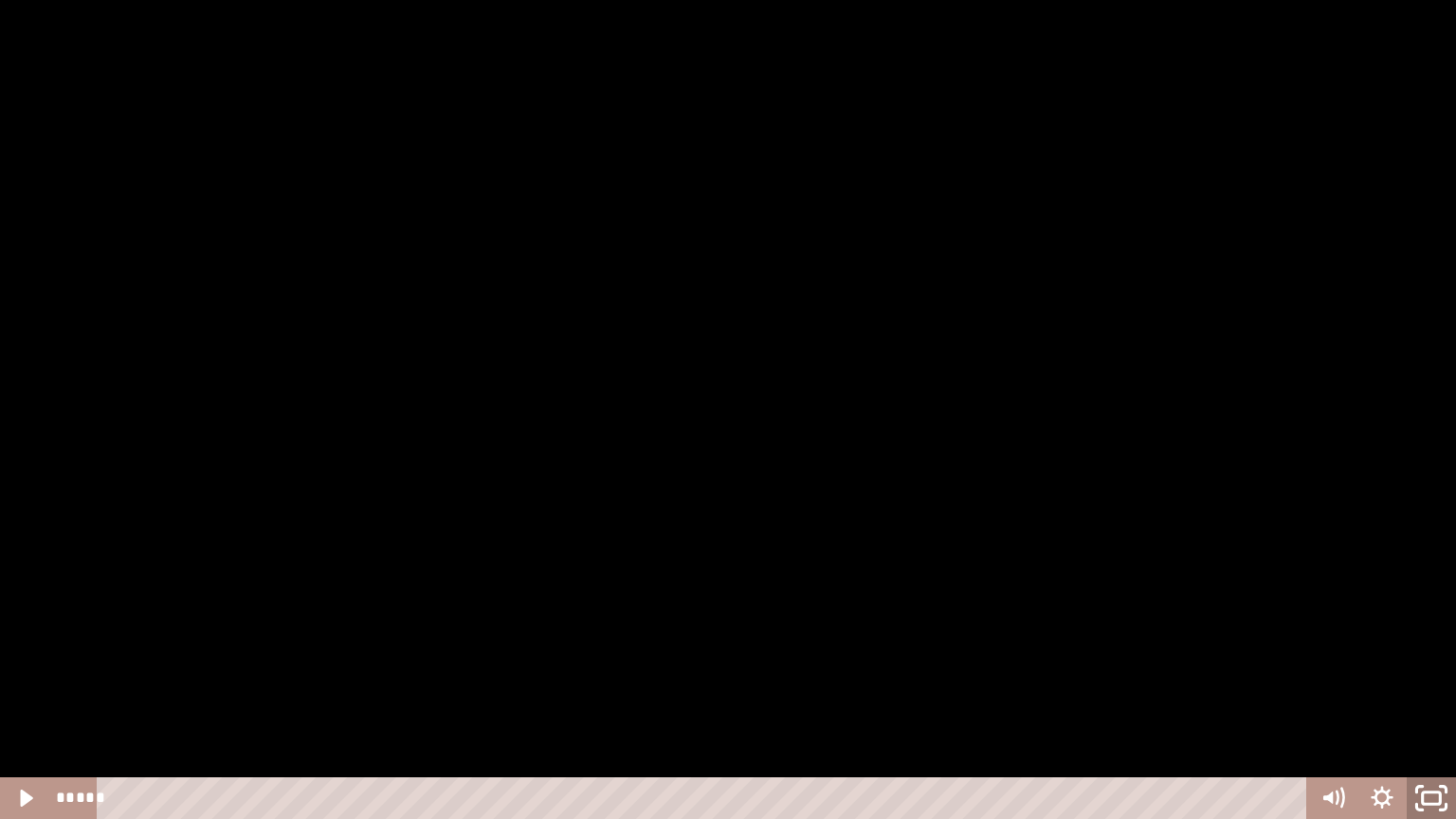 click 